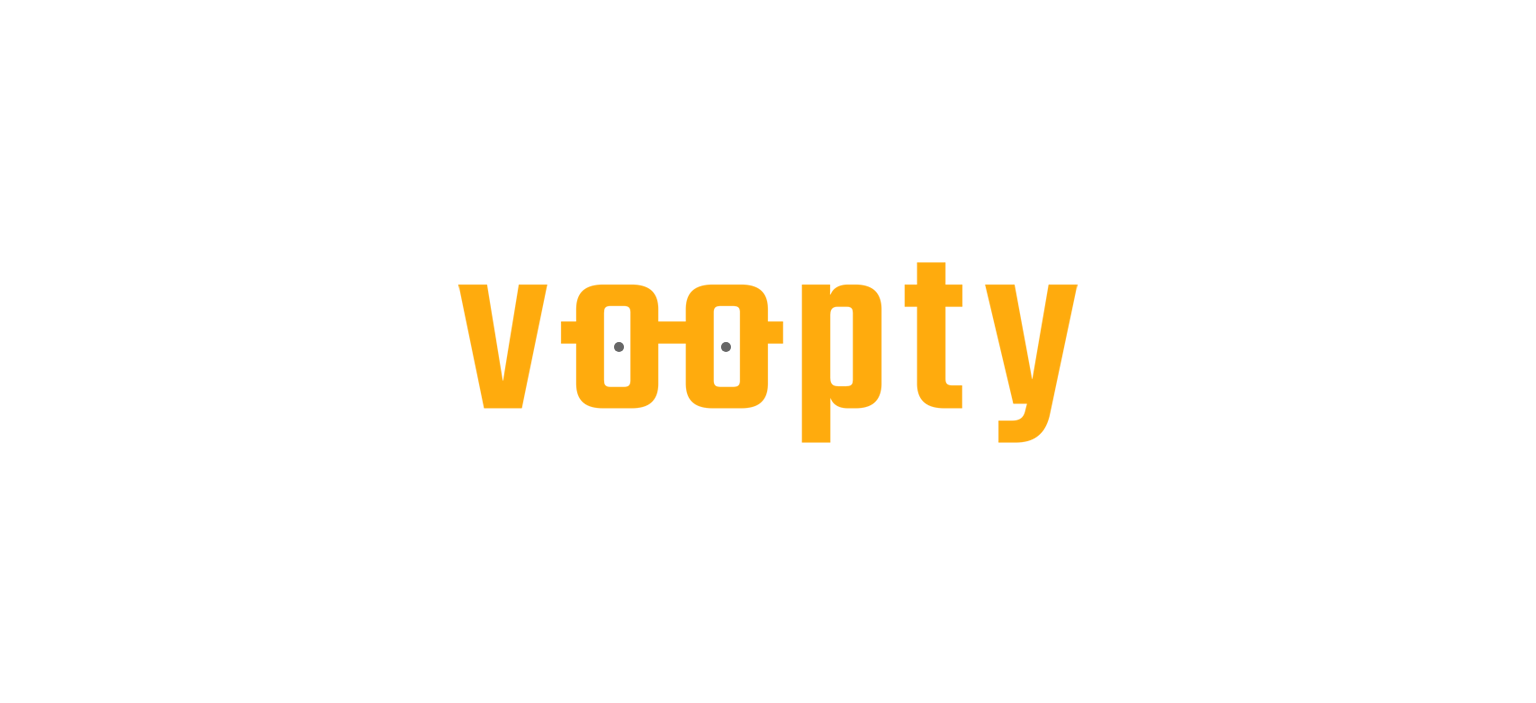 scroll, scrollTop: 0, scrollLeft: 0, axis: both 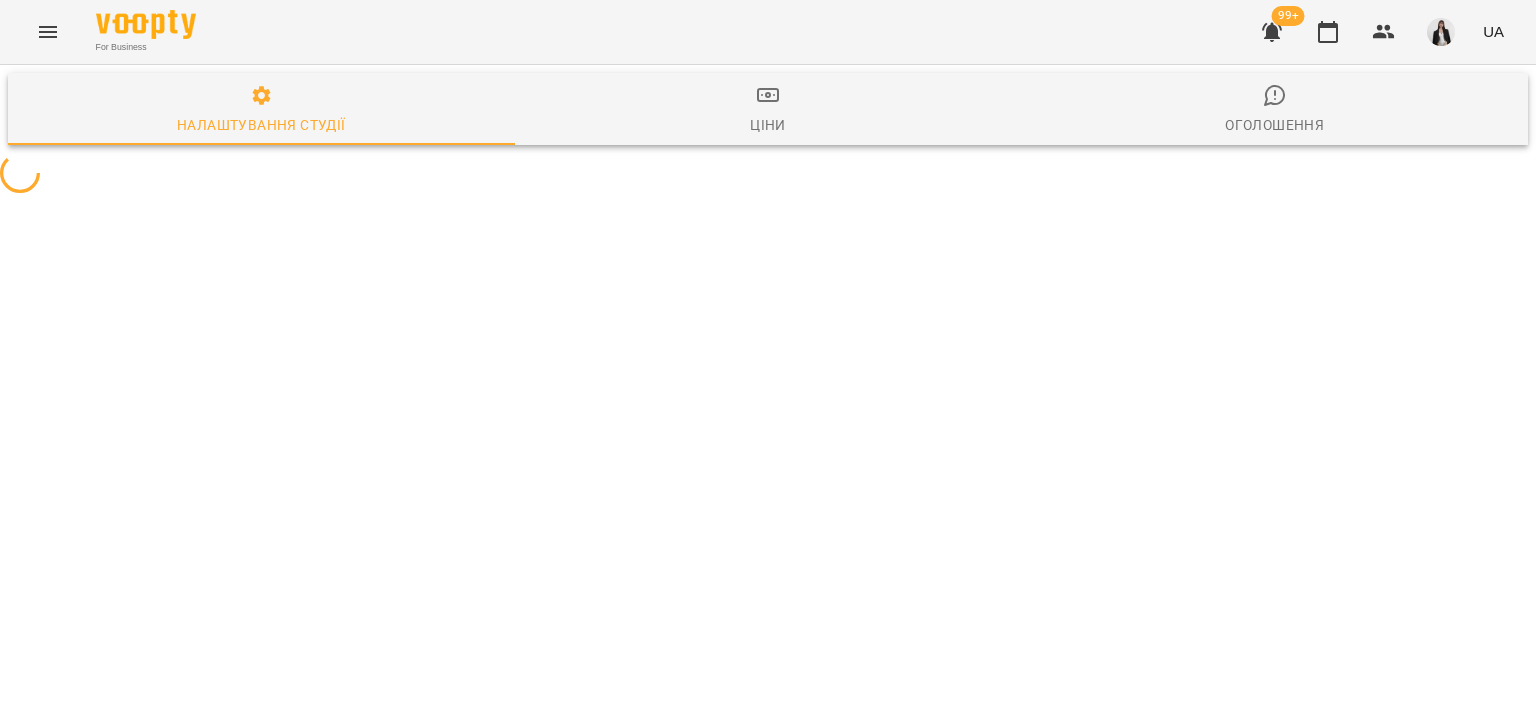 select on "**" 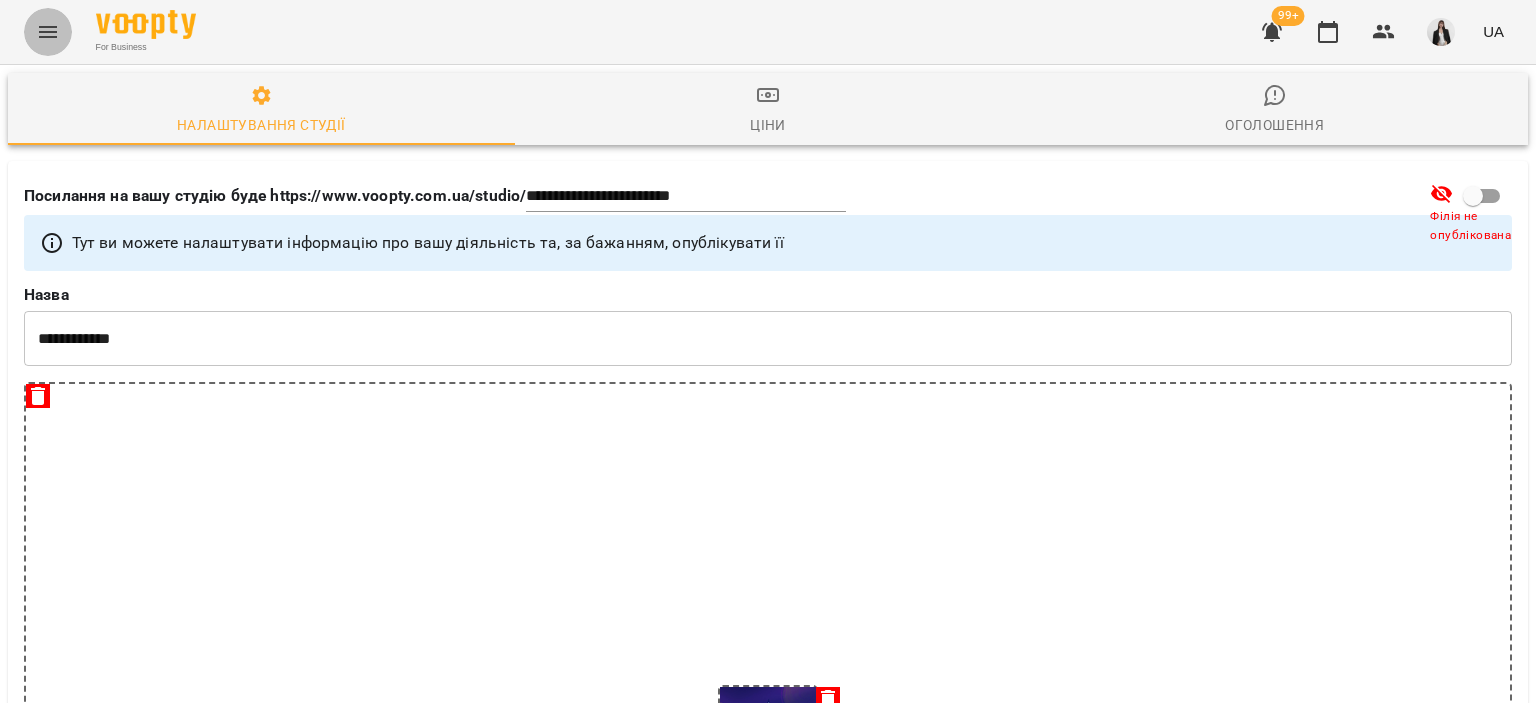 click 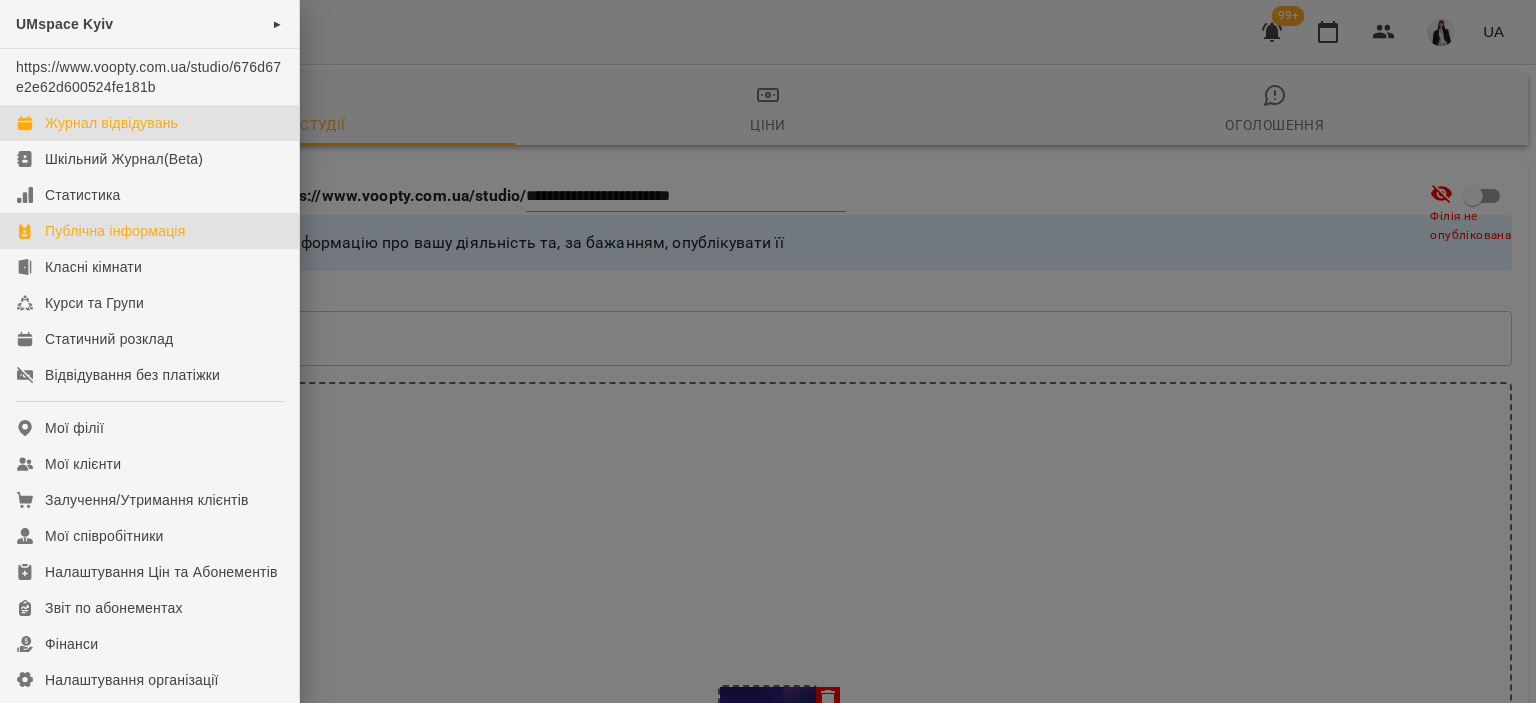 click on "Журнал відвідувань" at bounding box center [111, 123] 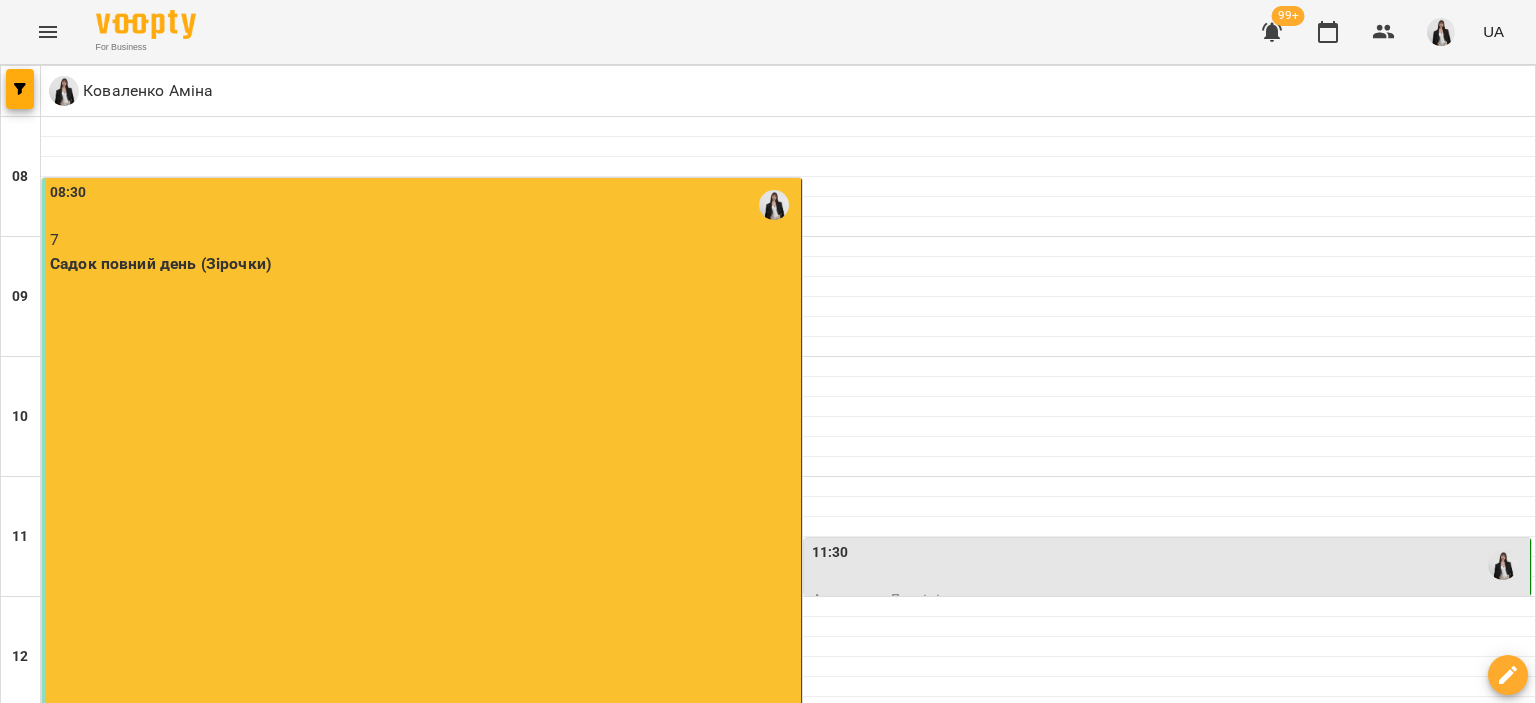 click on "чт 07 серп" at bounding box center [856, 1709] 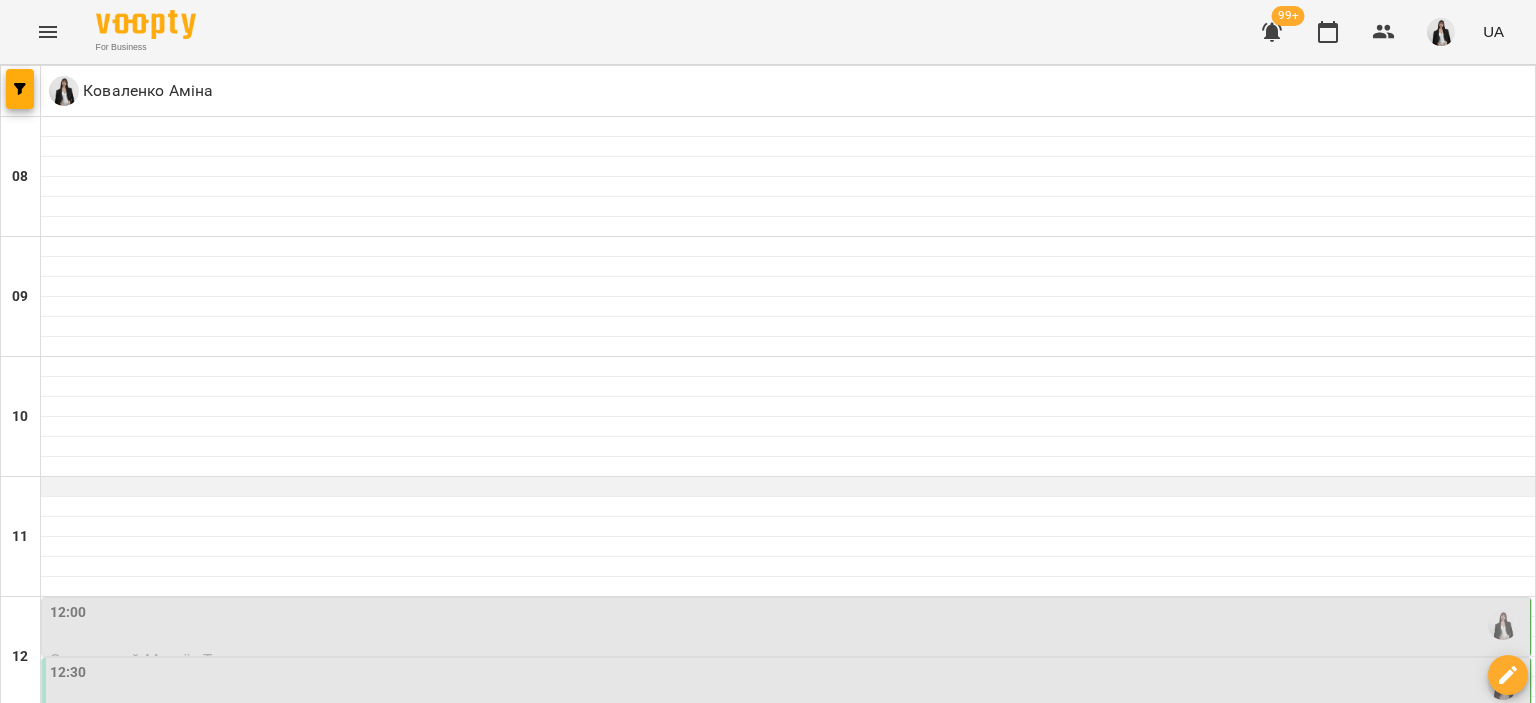 scroll, scrollTop: 250, scrollLeft: 0, axis: vertical 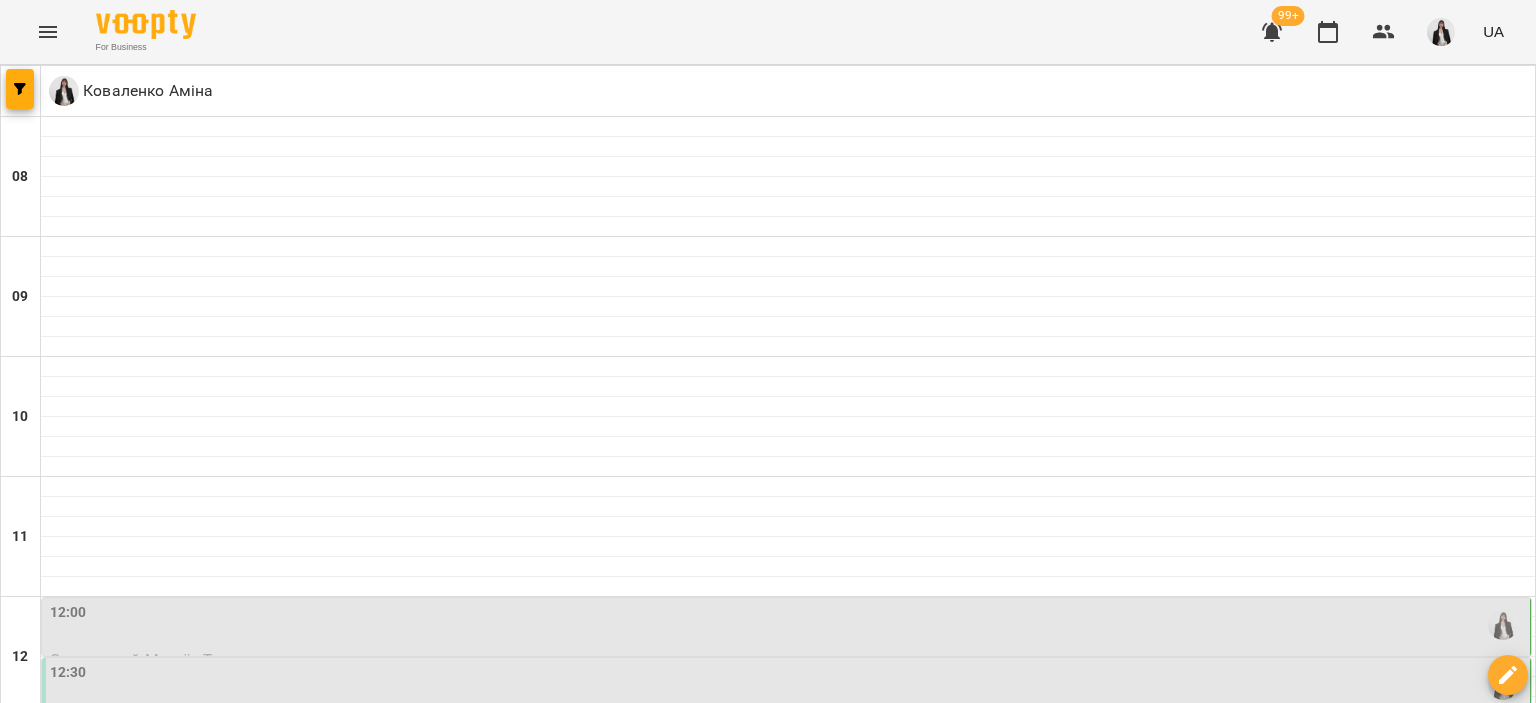 click on "12:00" at bounding box center [788, 625] 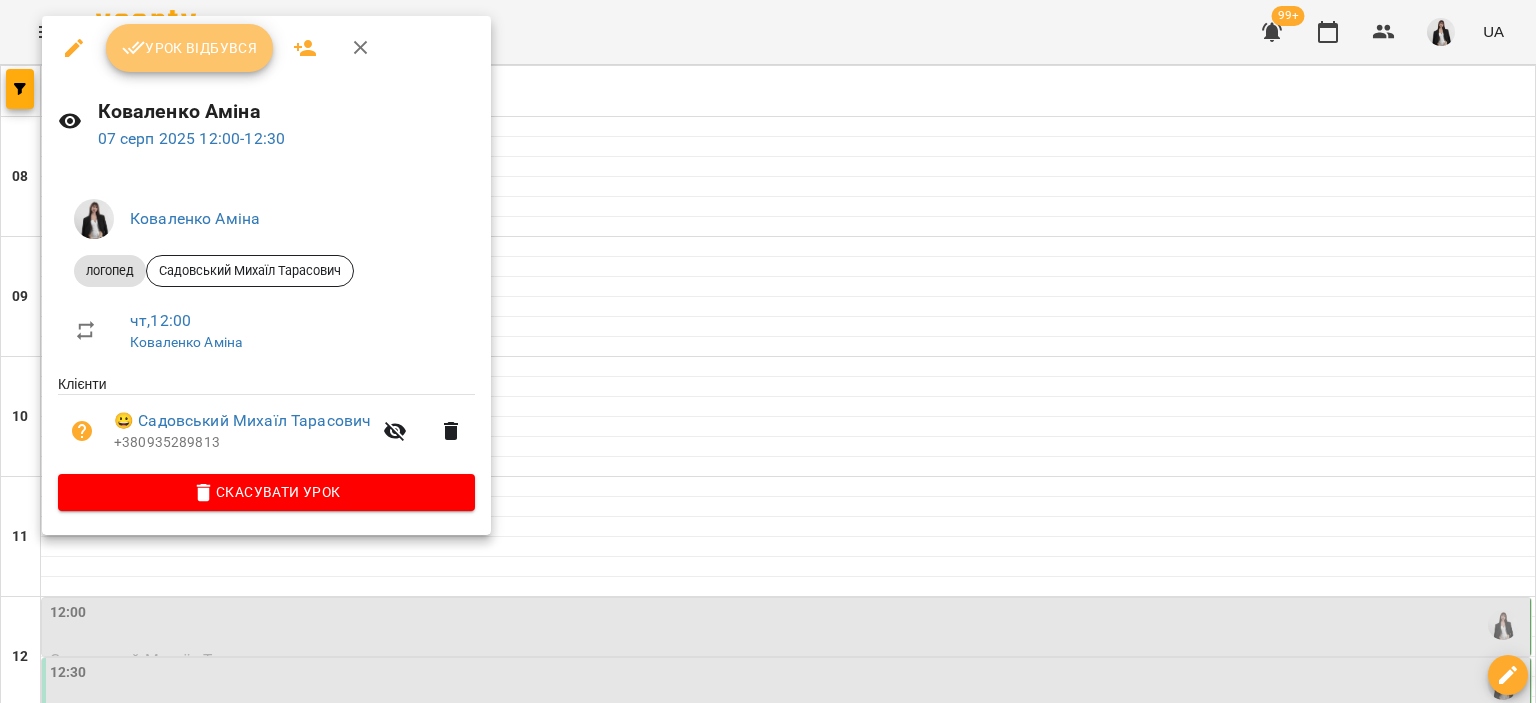 click on "Урок відбувся" at bounding box center [190, 48] 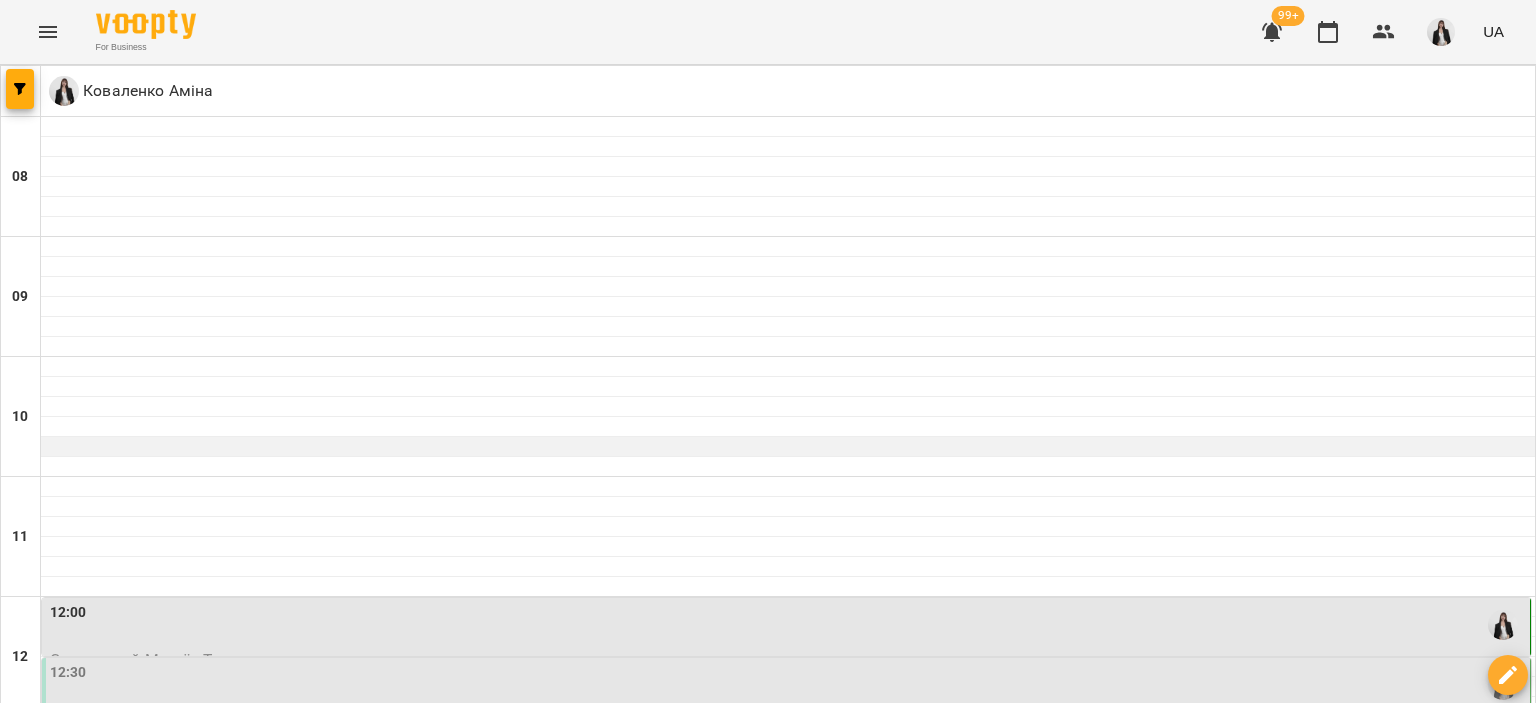 scroll, scrollTop: 331, scrollLeft: 0, axis: vertical 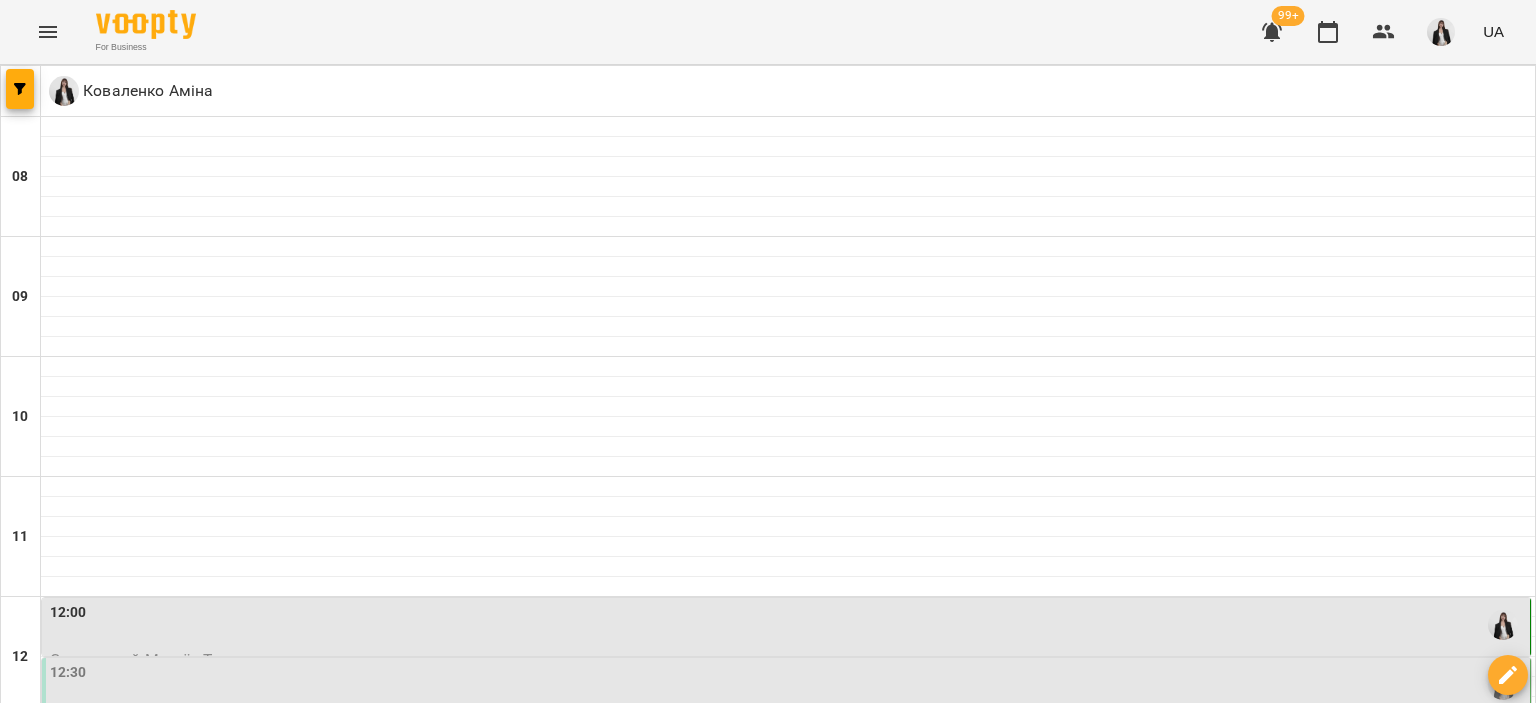 click on "12:30" at bounding box center (788, 685) 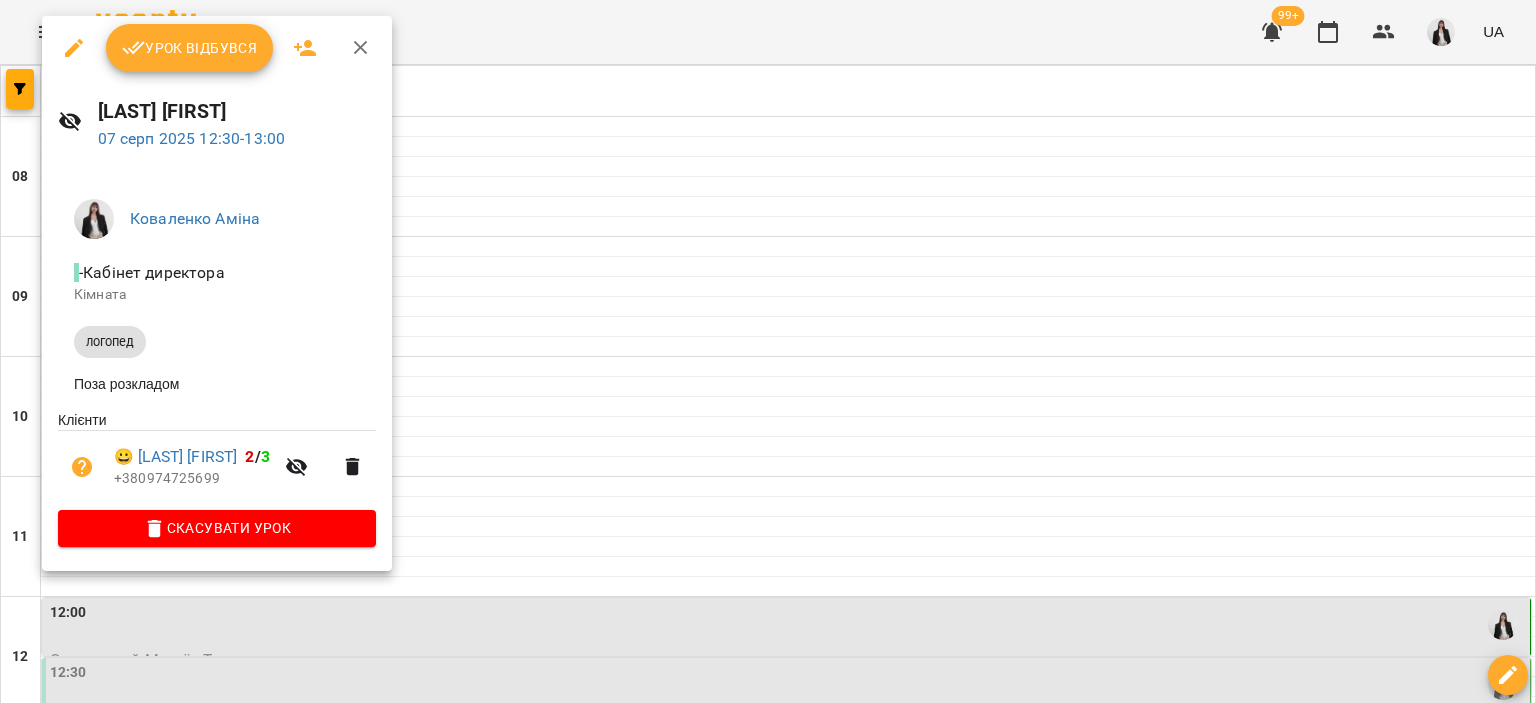 click on "Урок відбувся" at bounding box center [190, 48] 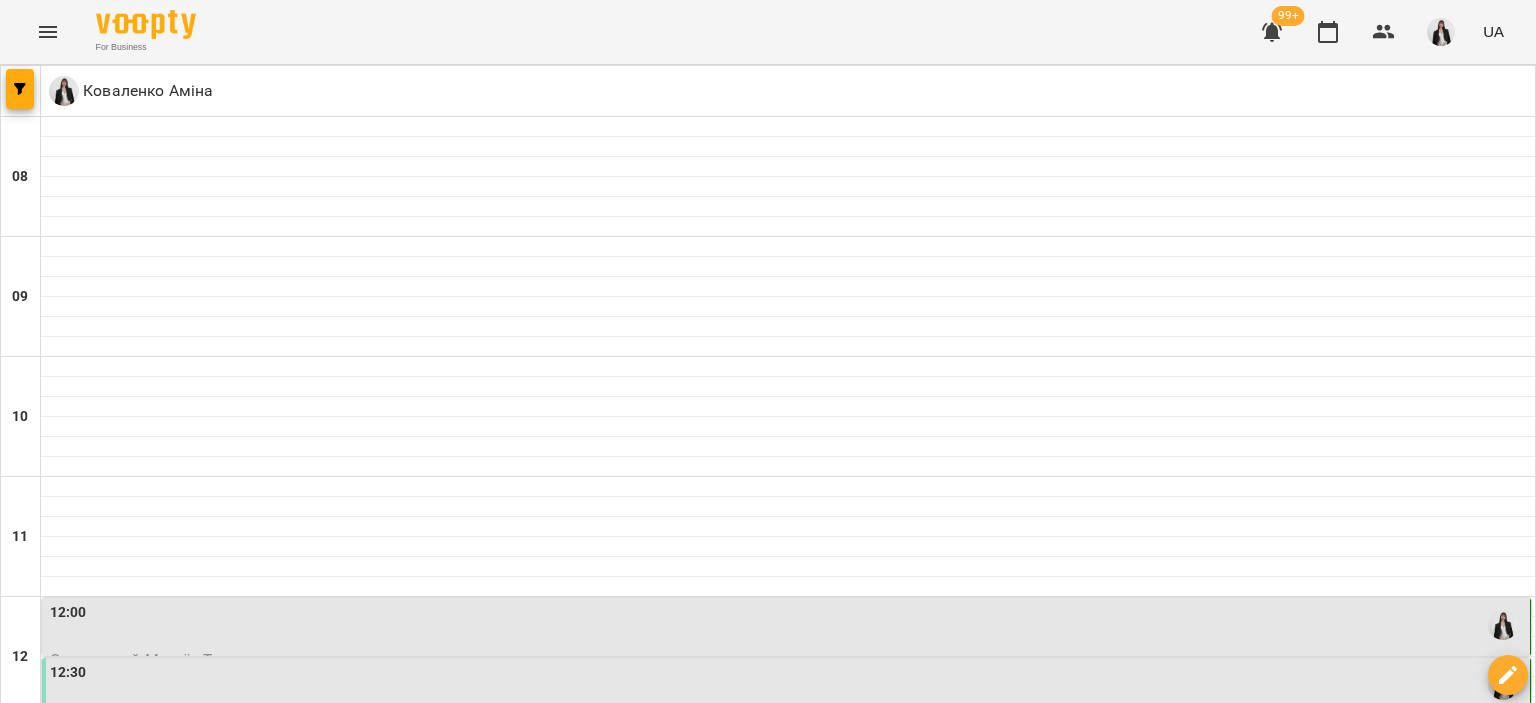 scroll, scrollTop: 794, scrollLeft: 0, axis: vertical 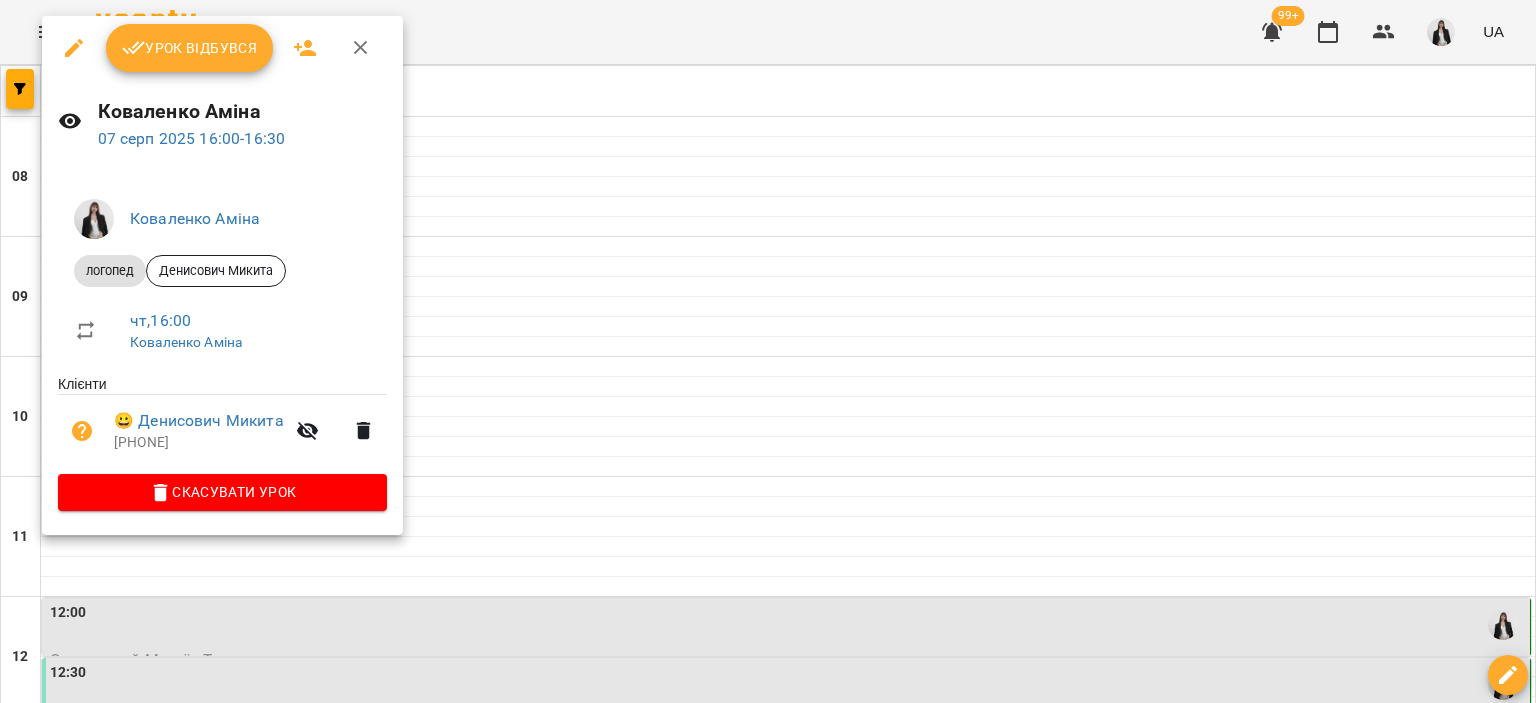 click on "Урок відбувся" at bounding box center (190, 48) 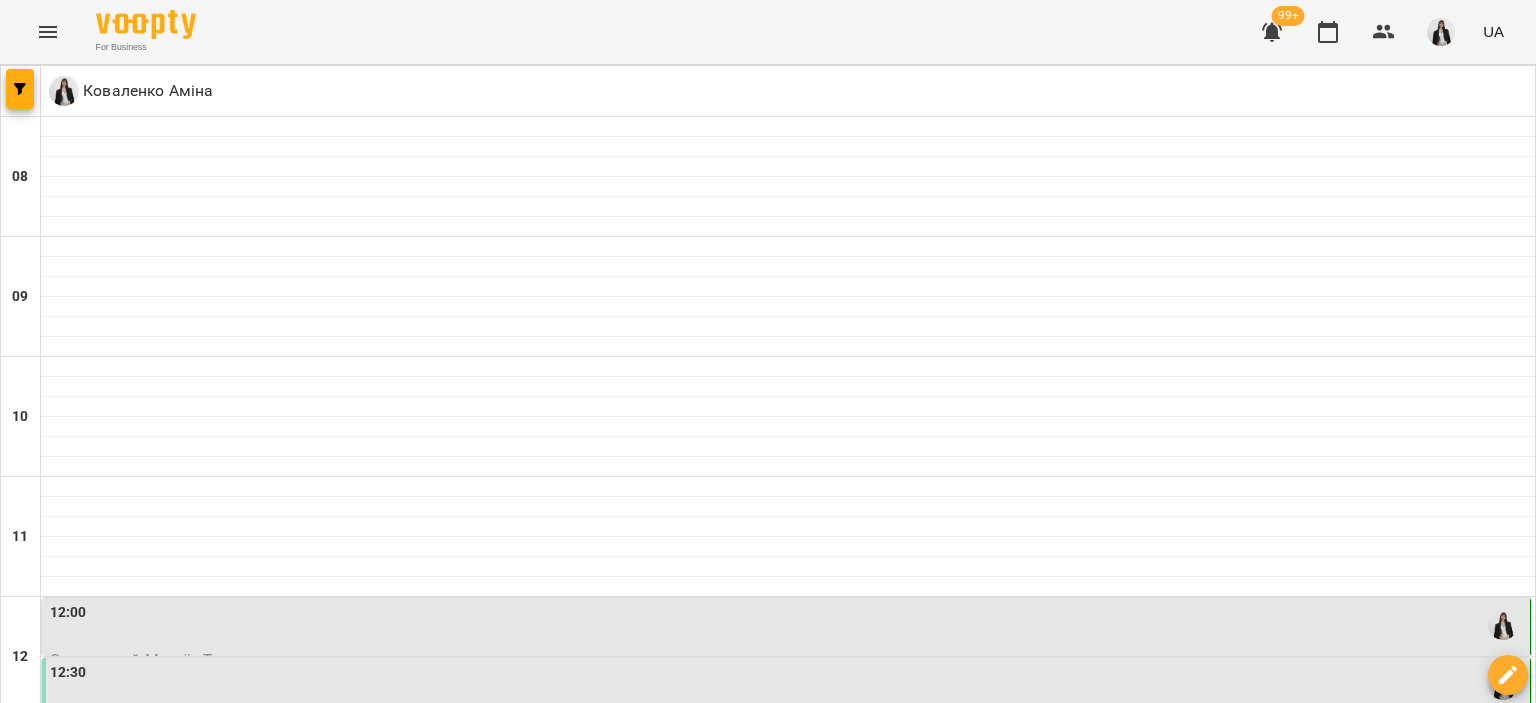 scroll, scrollTop: 836, scrollLeft: 0, axis: vertical 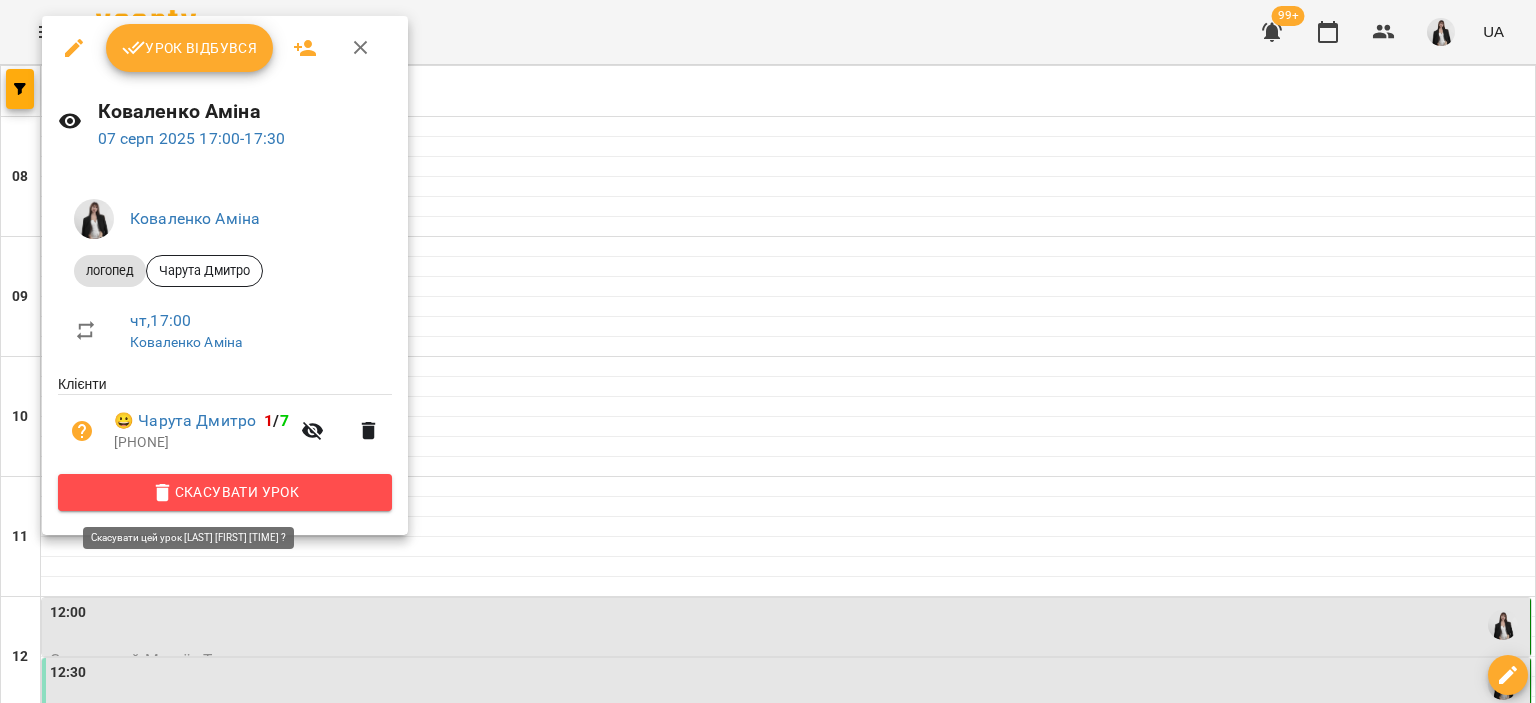 click on "Скасувати Урок" at bounding box center (225, 492) 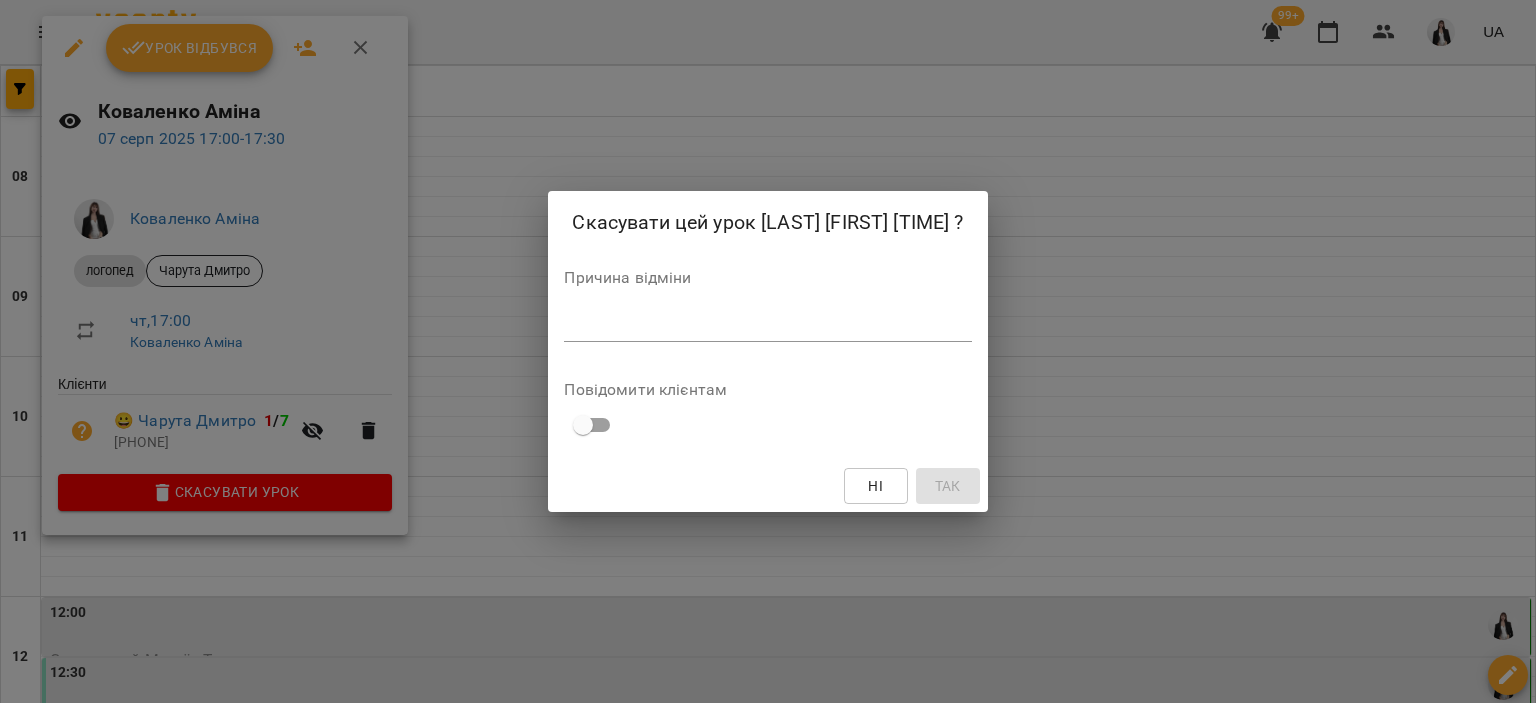 click on "*" at bounding box center [767, 326] 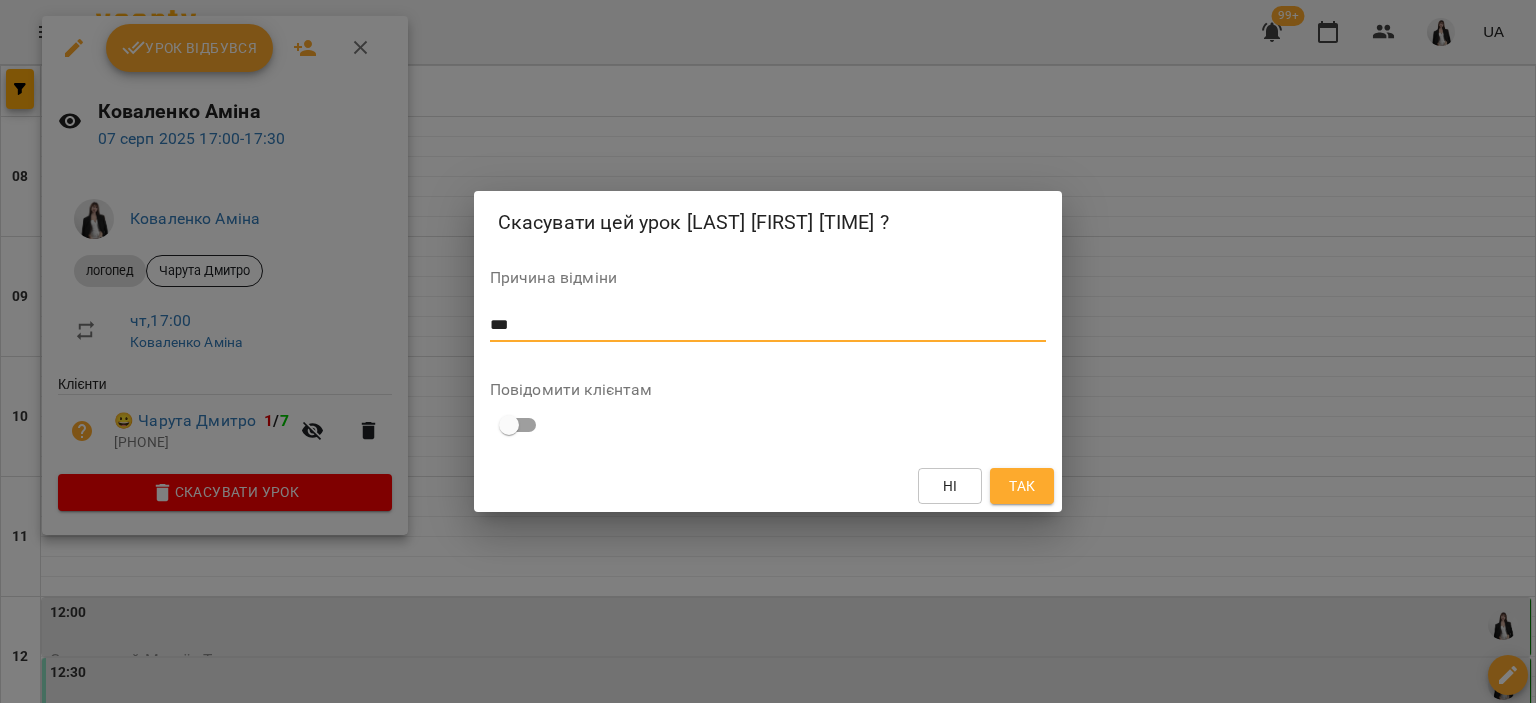 scroll, scrollTop: 0, scrollLeft: 0, axis: both 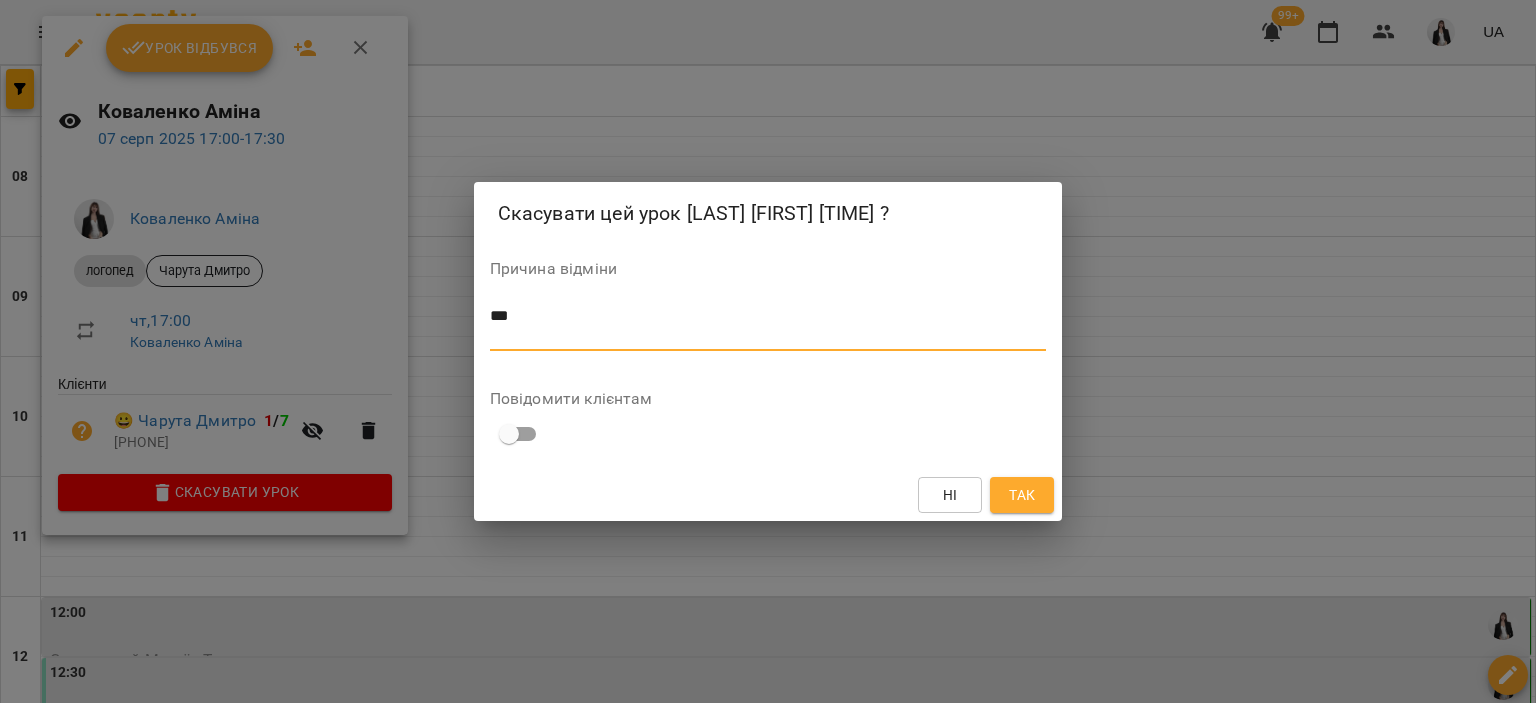 type on "**" 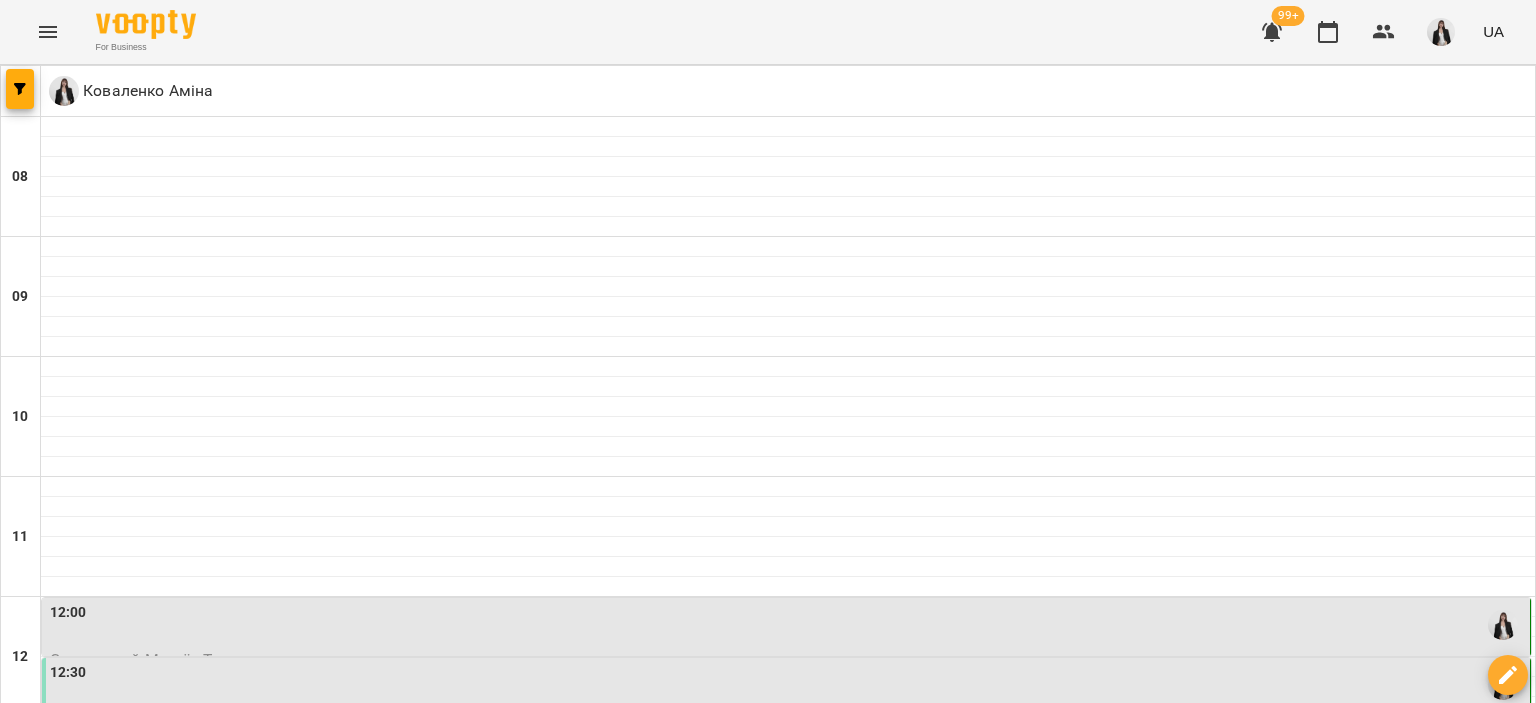 click on "Денисович Микита" at bounding box center [122, 1139] 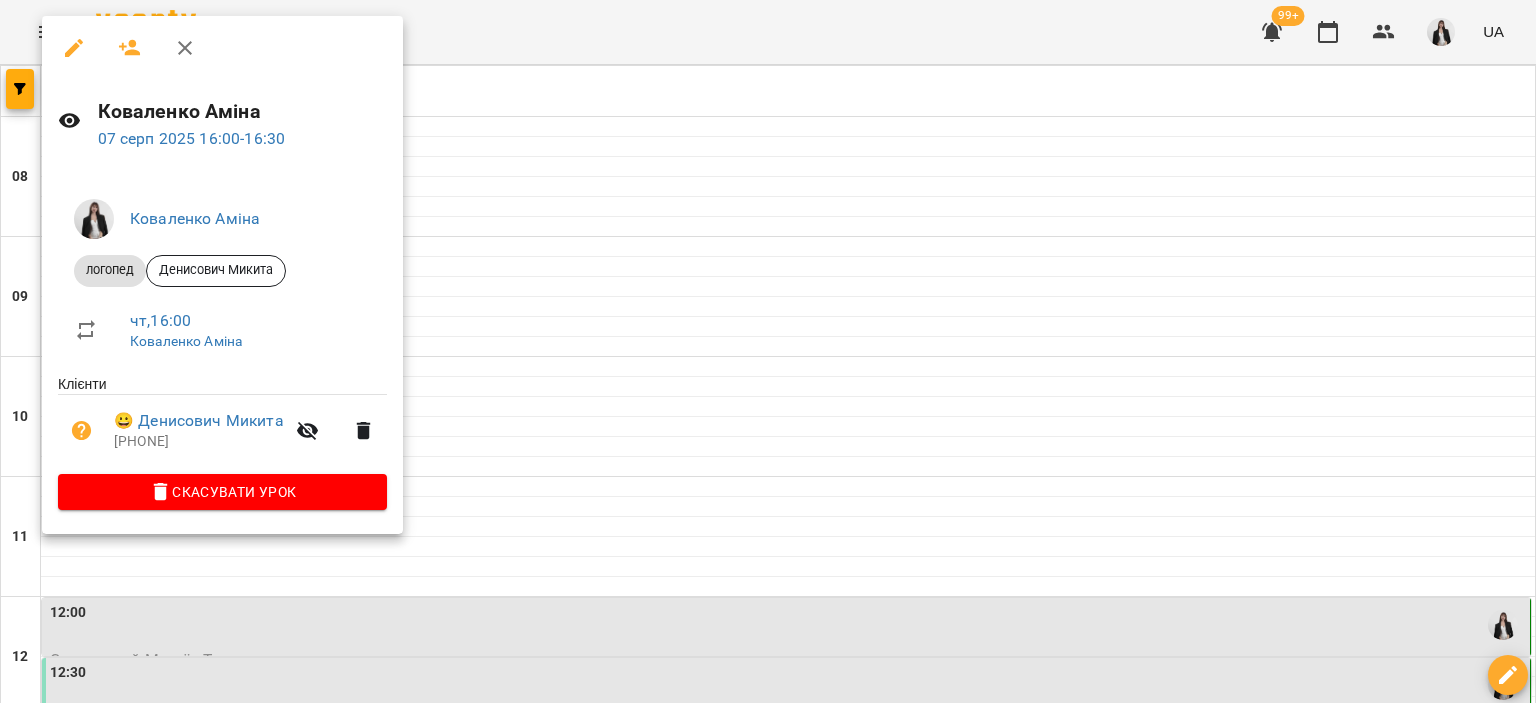 click at bounding box center (768, 351) 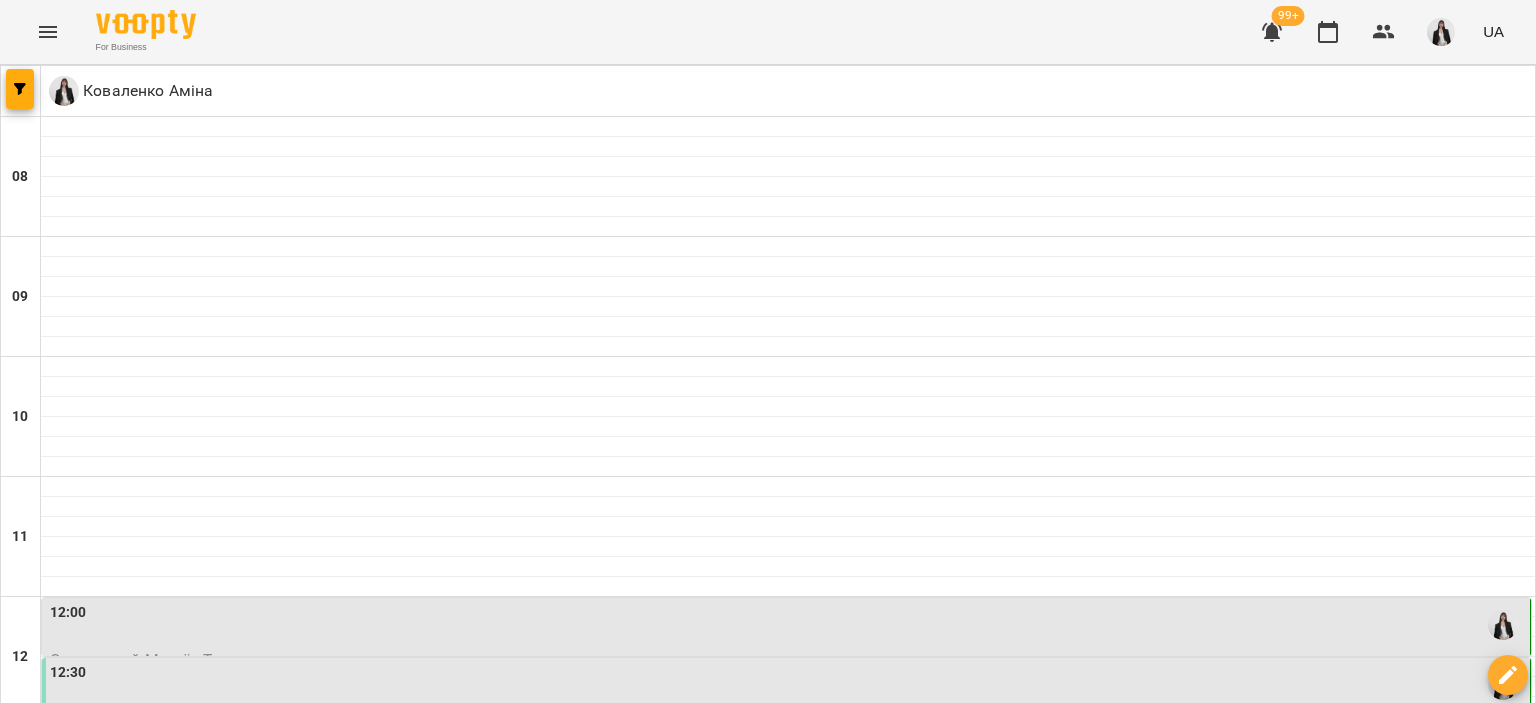 click on "17:00" at bounding box center [788, 1225] 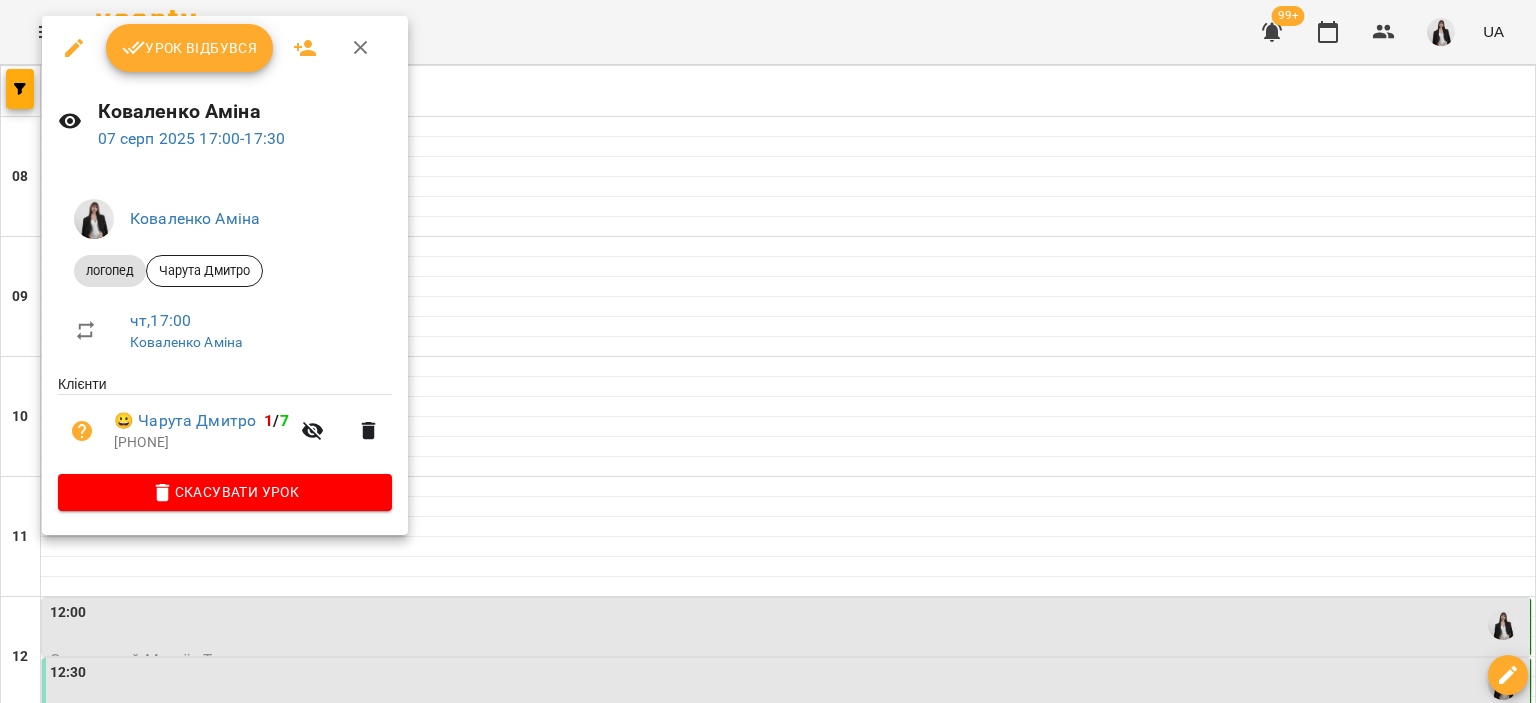 click at bounding box center (768, 351) 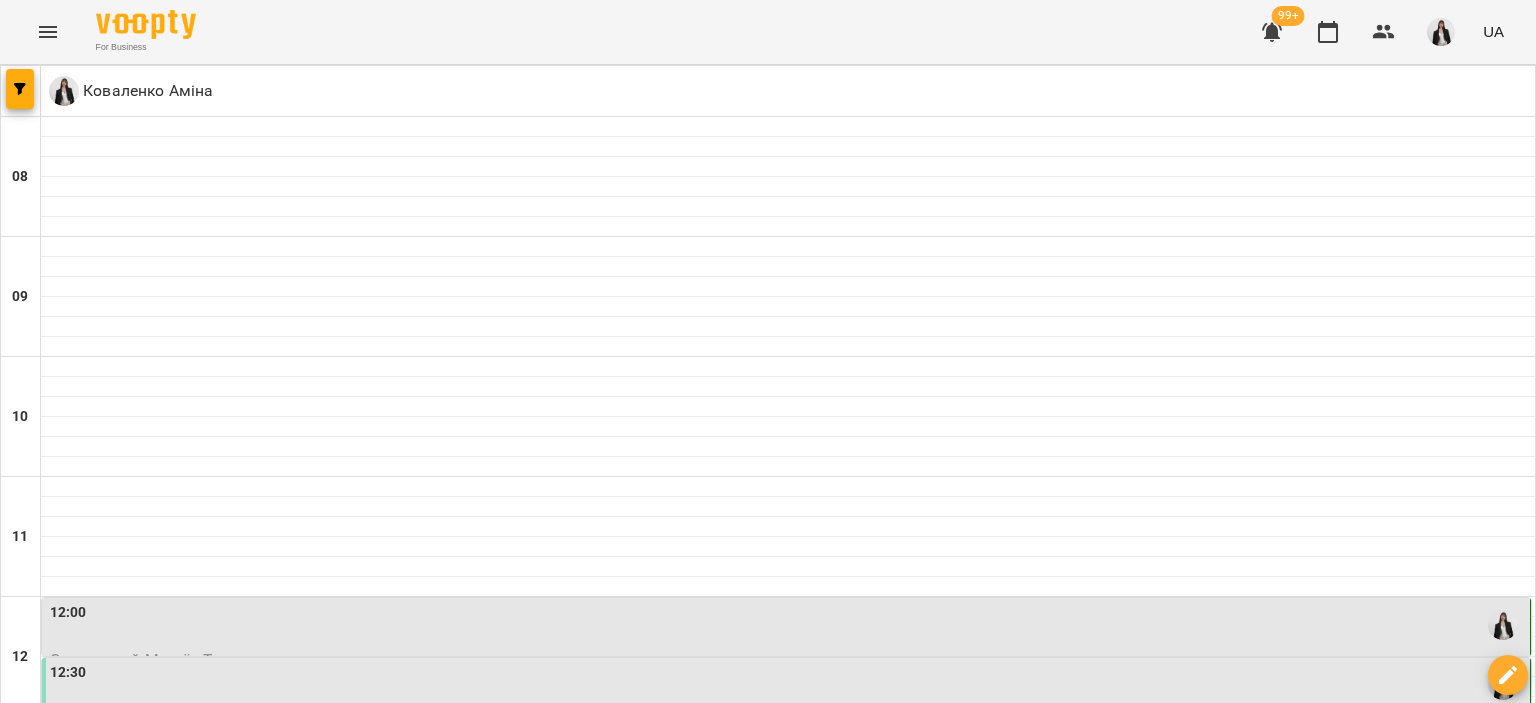 click on "17:00" at bounding box center [788, 1225] 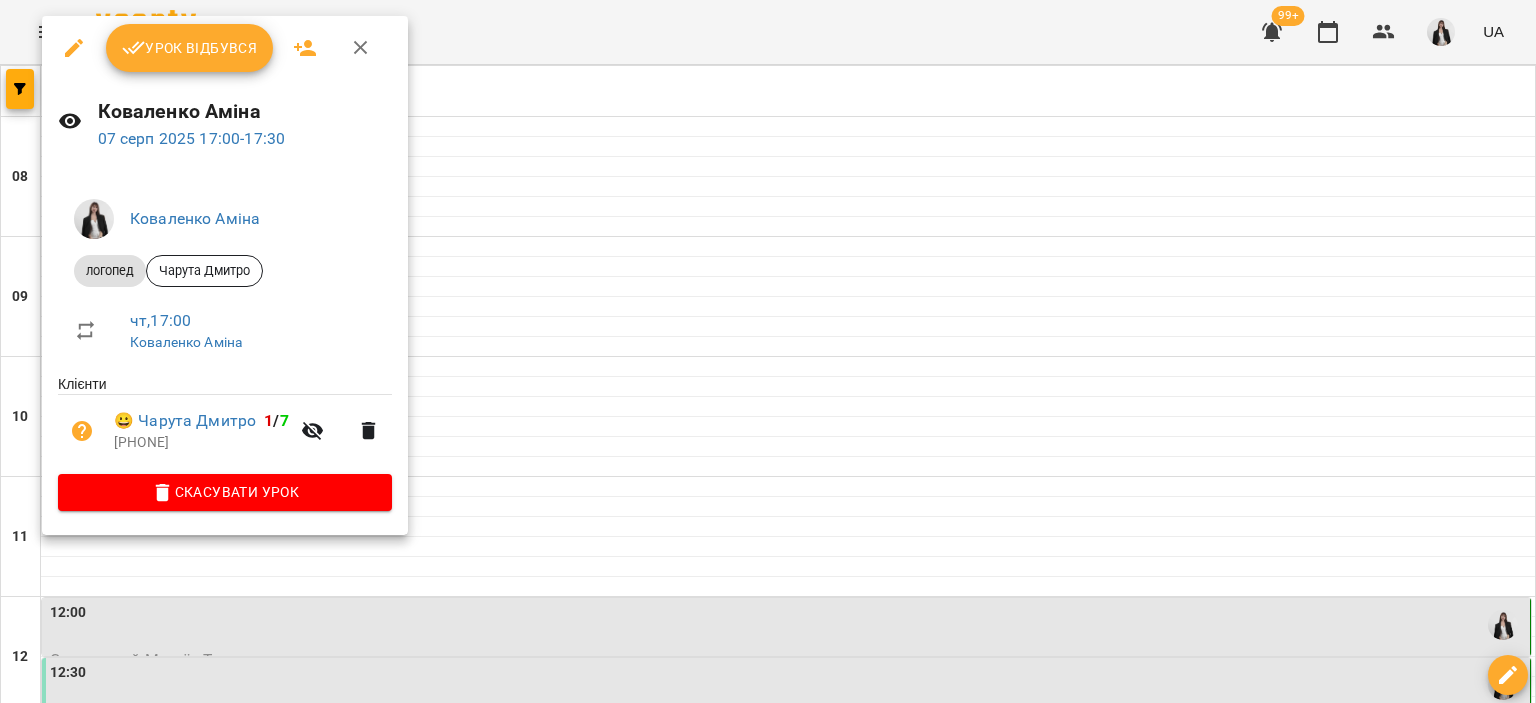 click on "Скасувати Урок" at bounding box center [225, 492] 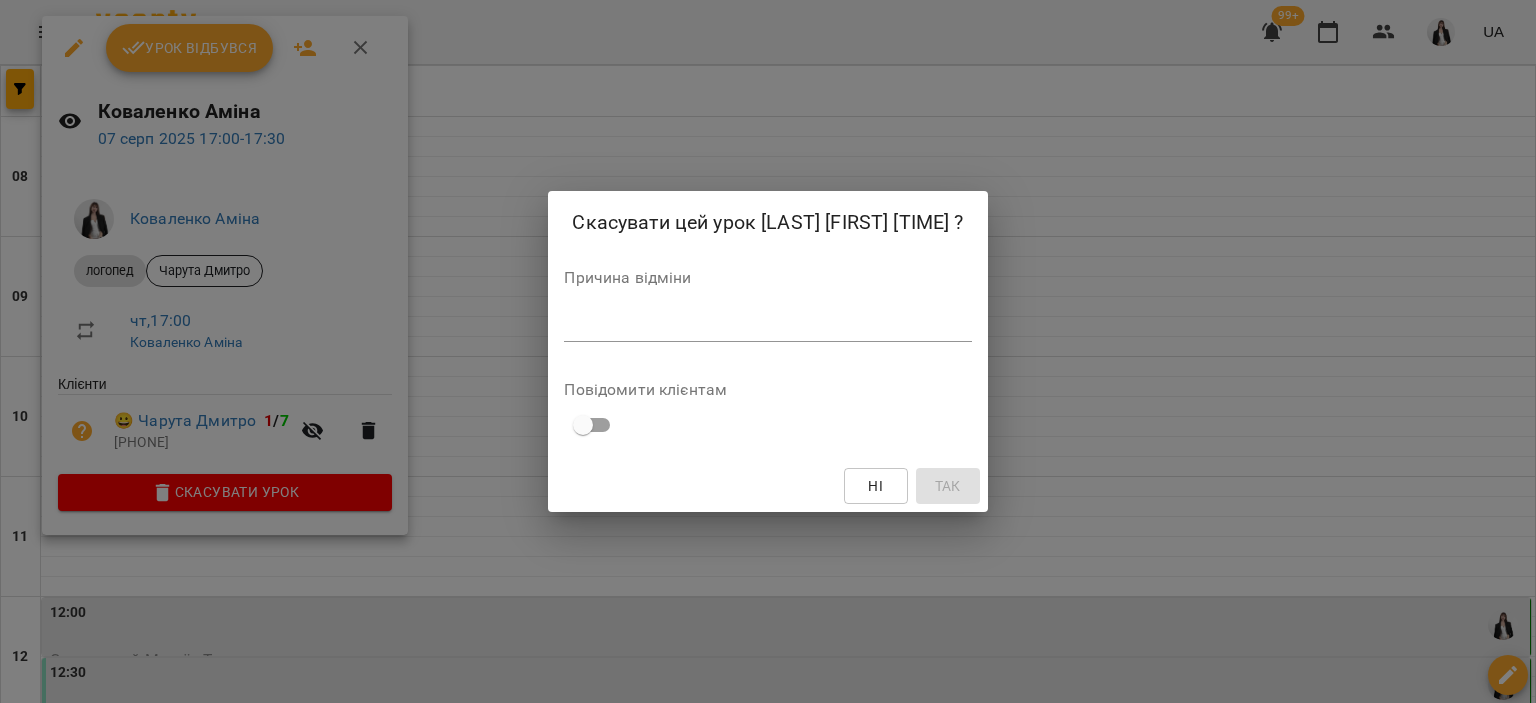 click at bounding box center (767, 325) 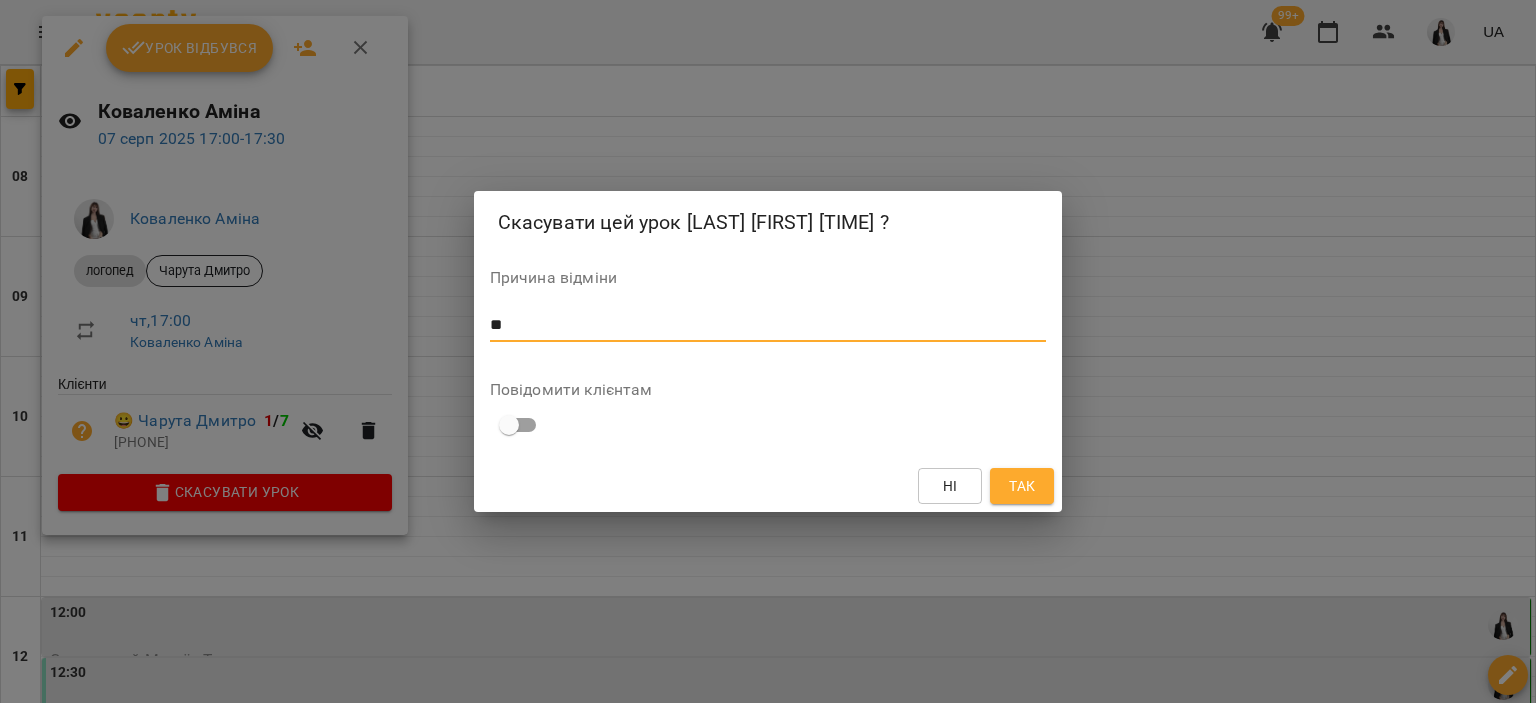 type on "**" 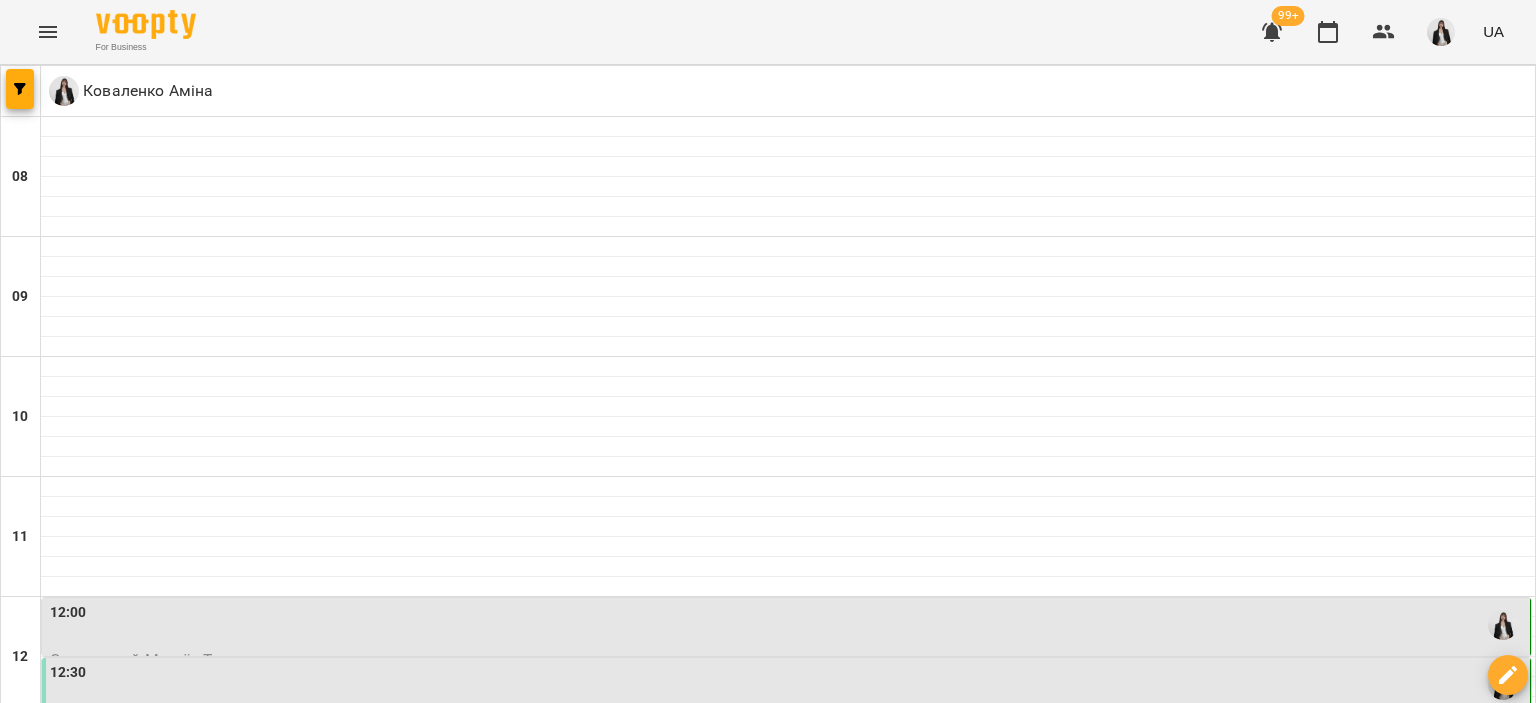 click on "17:30" at bounding box center (788, 1285) 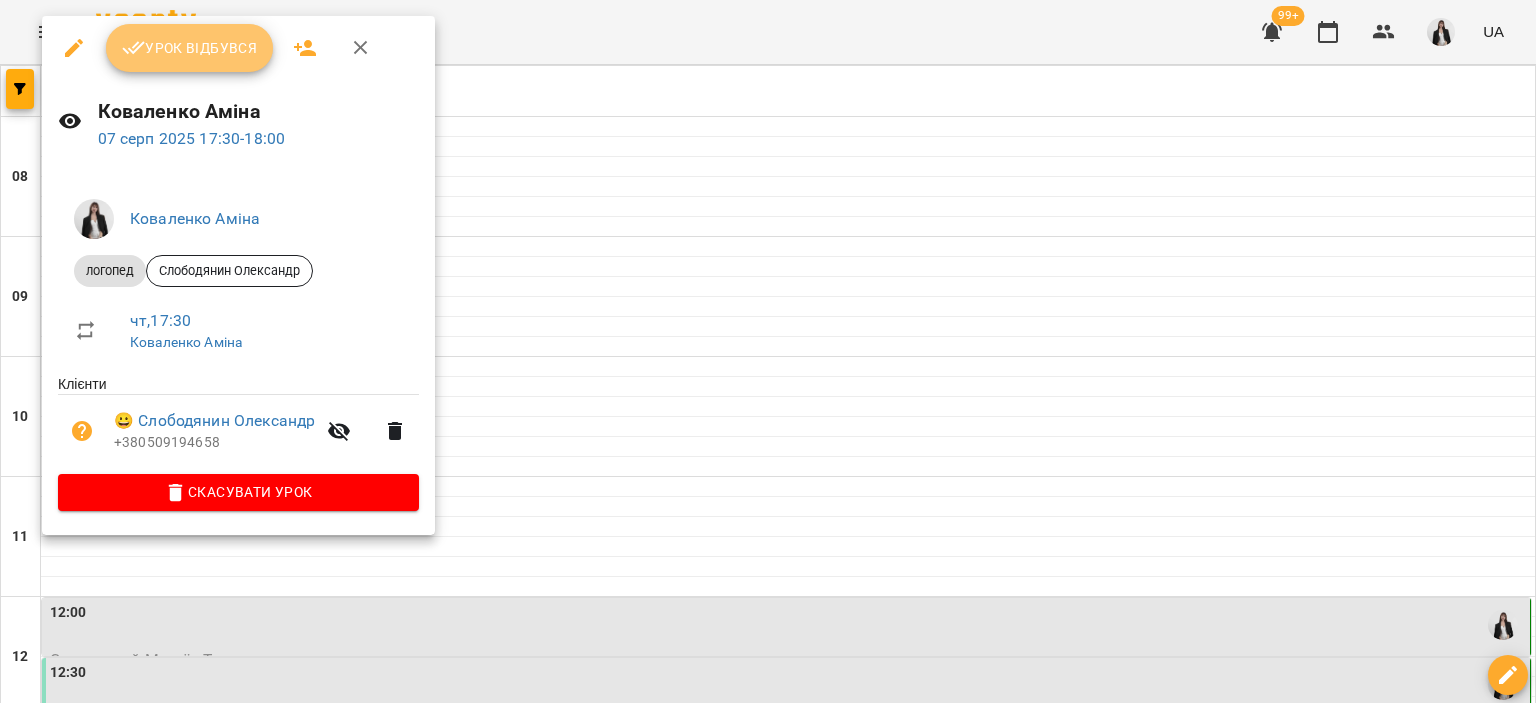 click on "Урок відбувся" at bounding box center [190, 48] 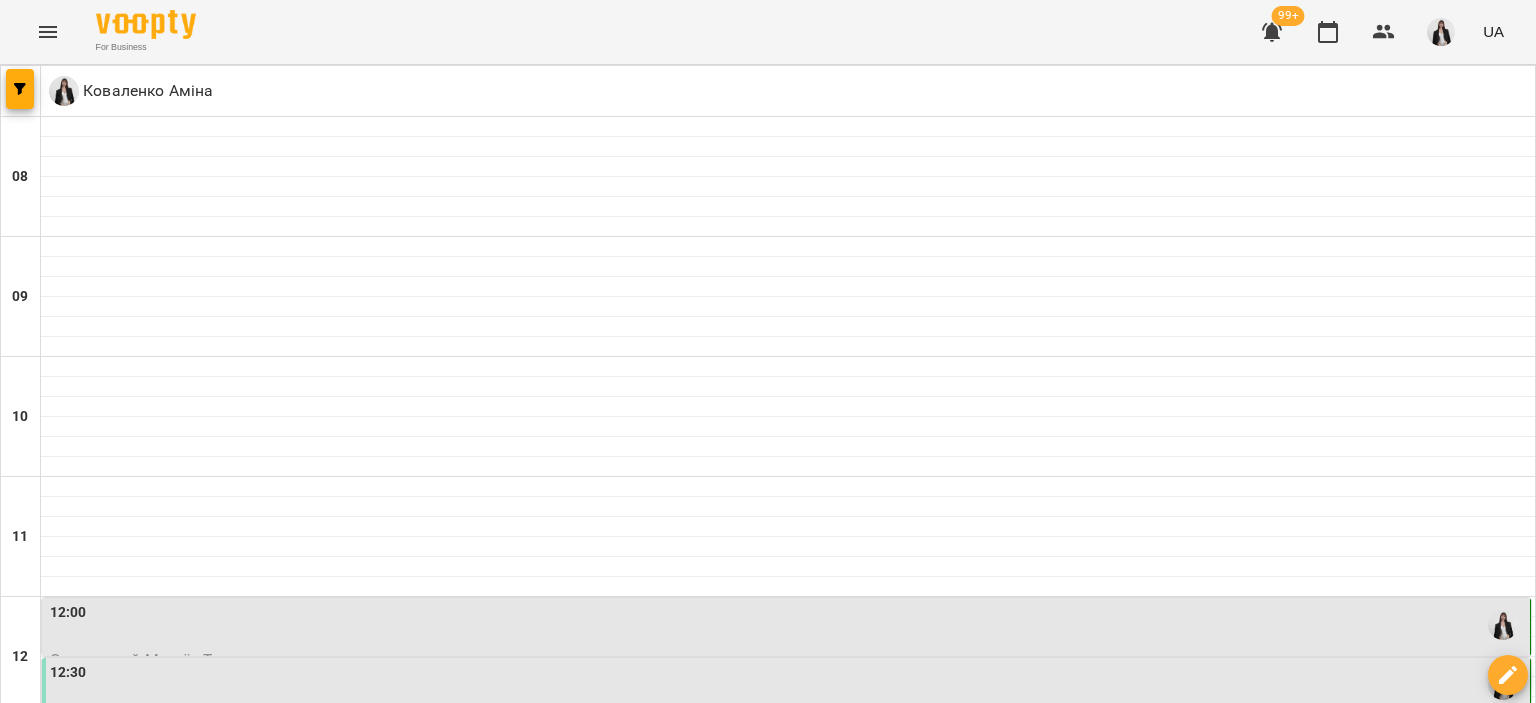 scroll, scrollTop: 864, scrollLeft: 0, axis: vertical 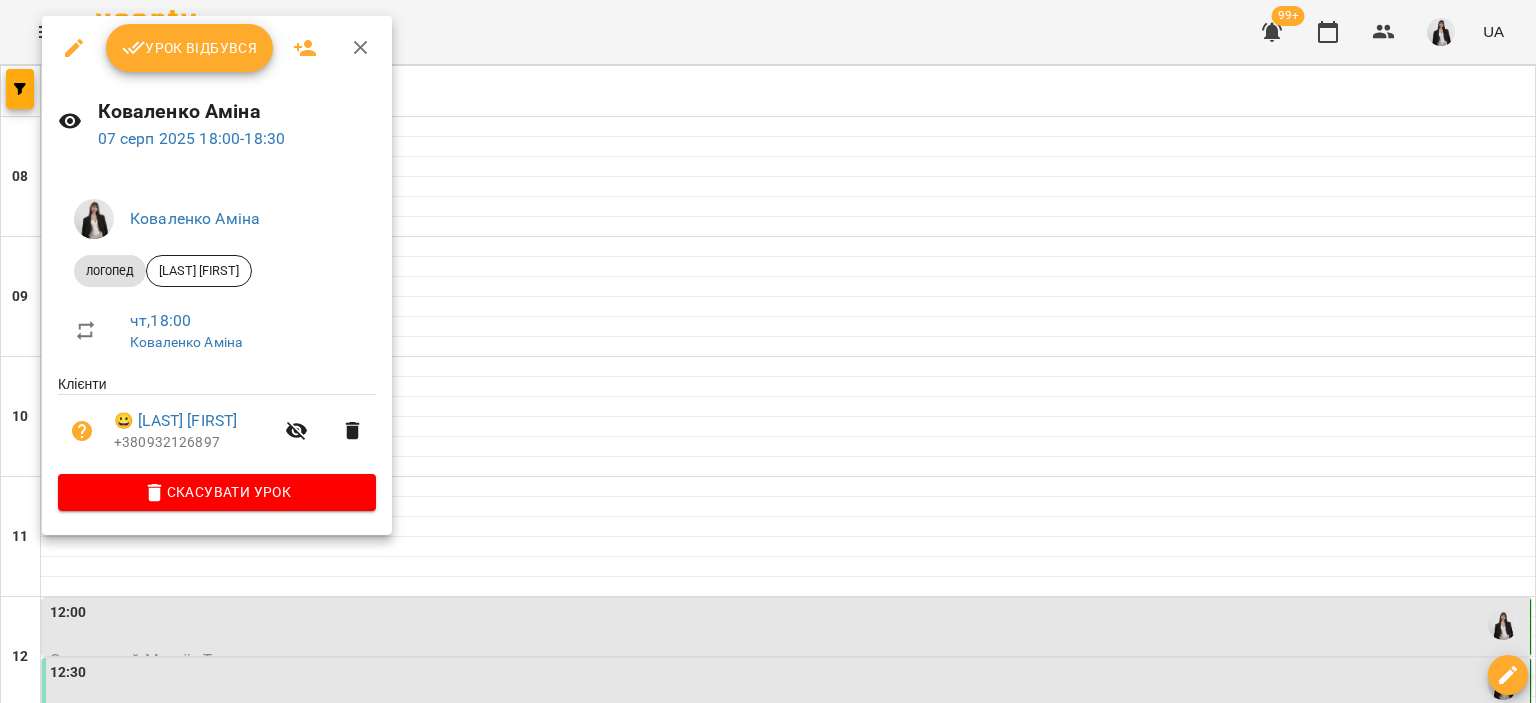 click on "Урок відбувся" at bounding box center (190, 48) 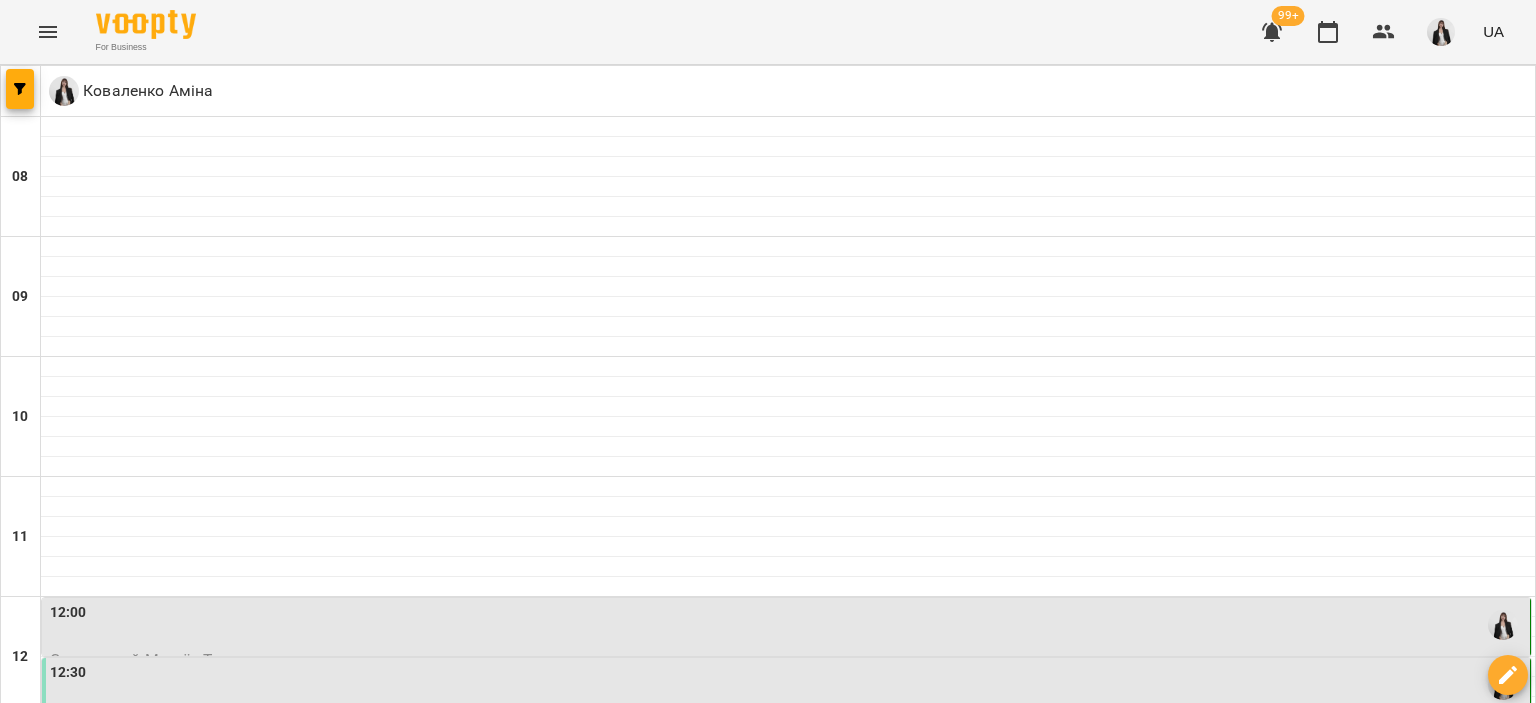 scroll, scrollTop: 894, scrollLeft: 0, axis: vertical 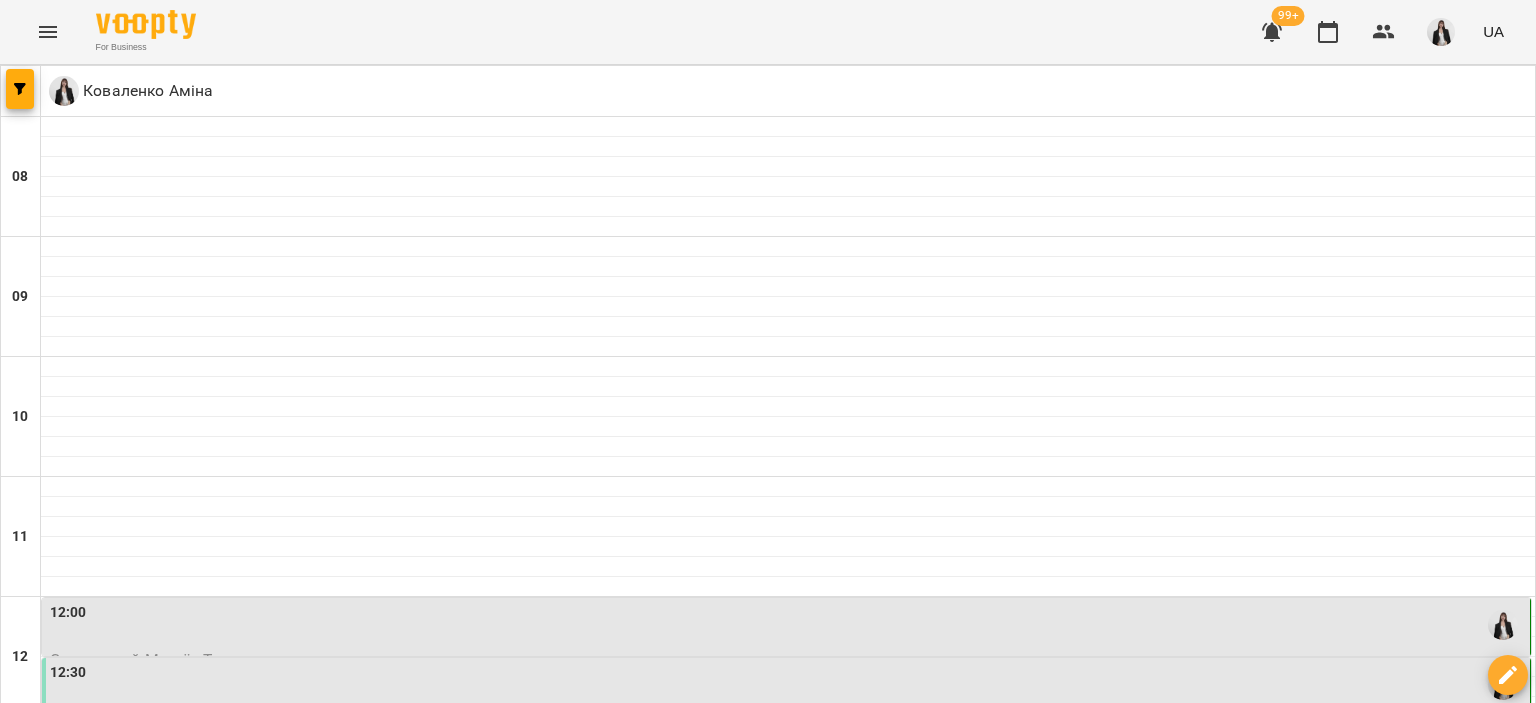 click at bounding box center [788, 1156] 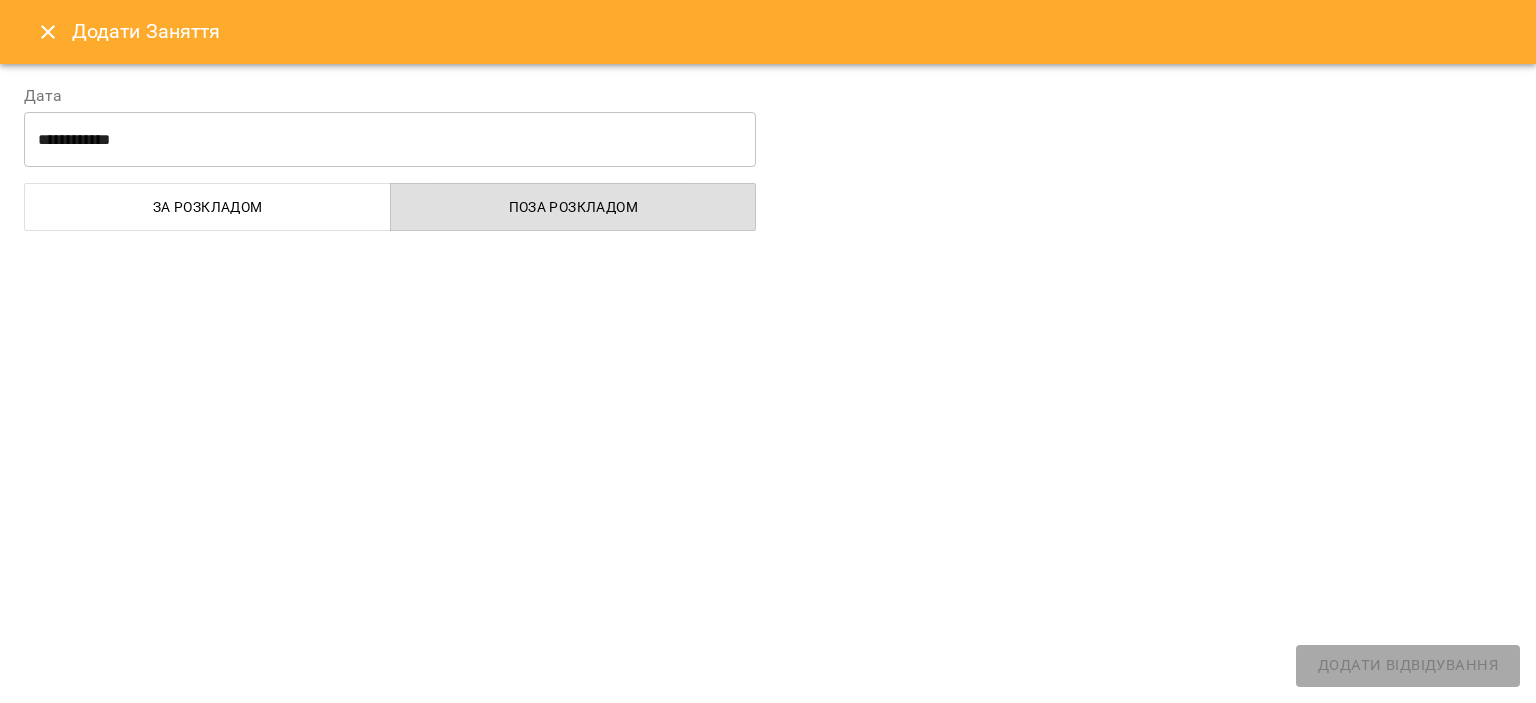 select on "**********" 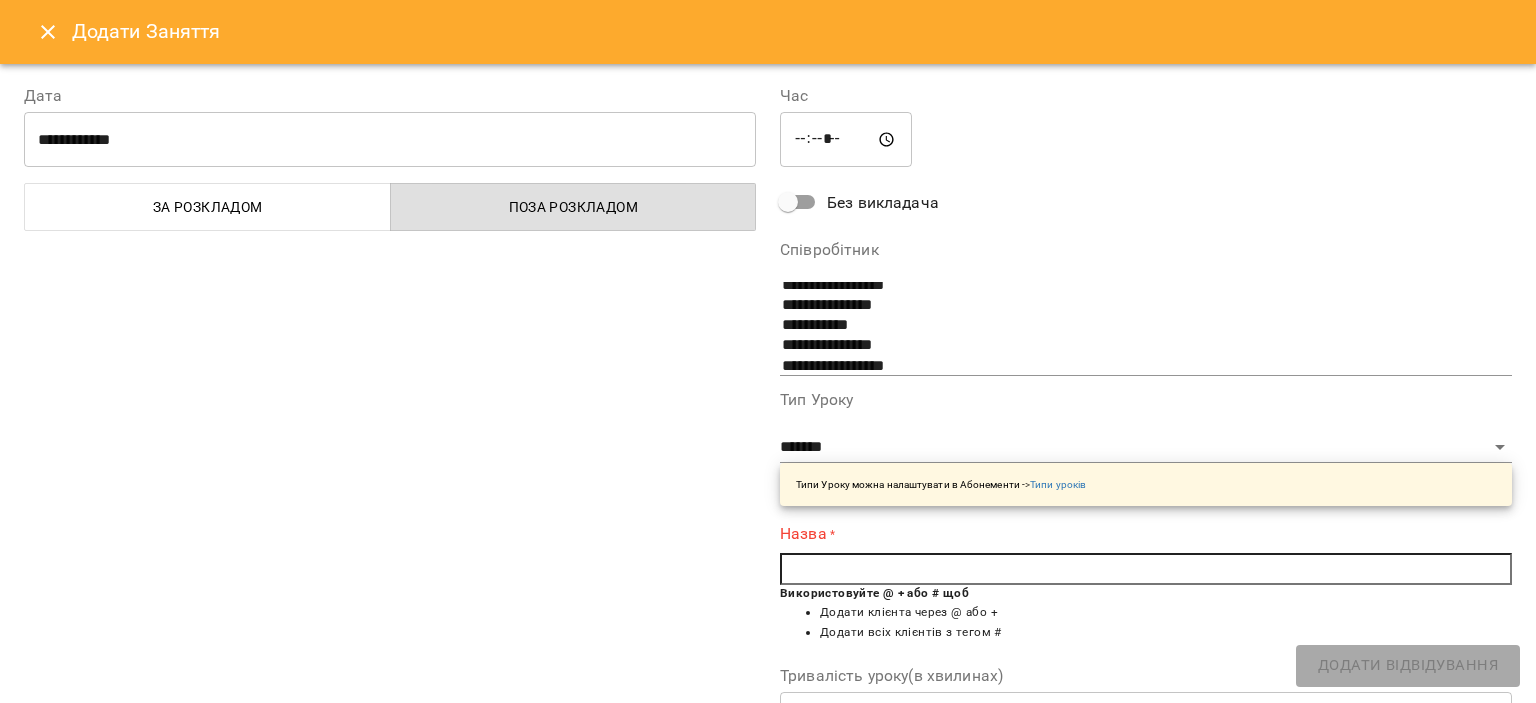scroll, scrollTop: 242, scrollLeft: 0, axis: vertical 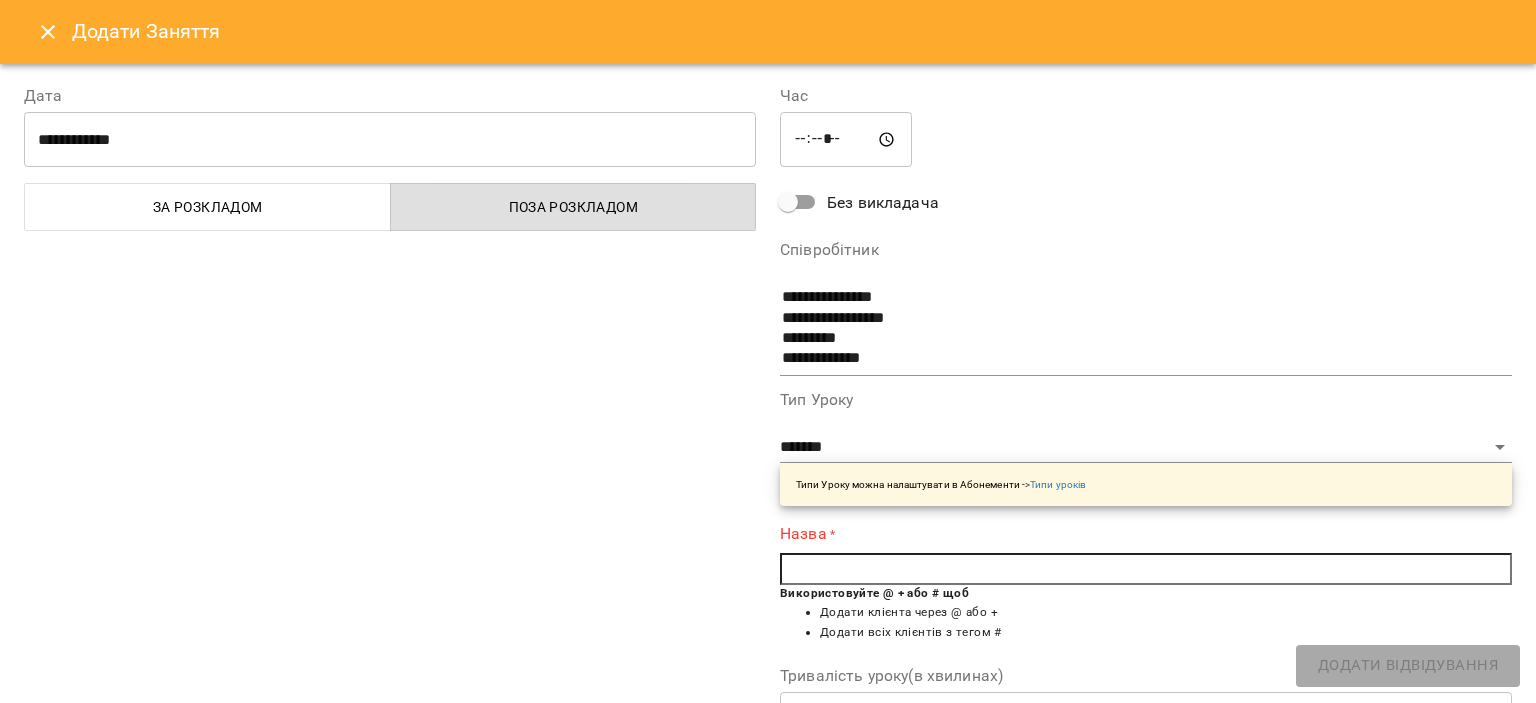 click on "**********" at bounding box center (390, 512) 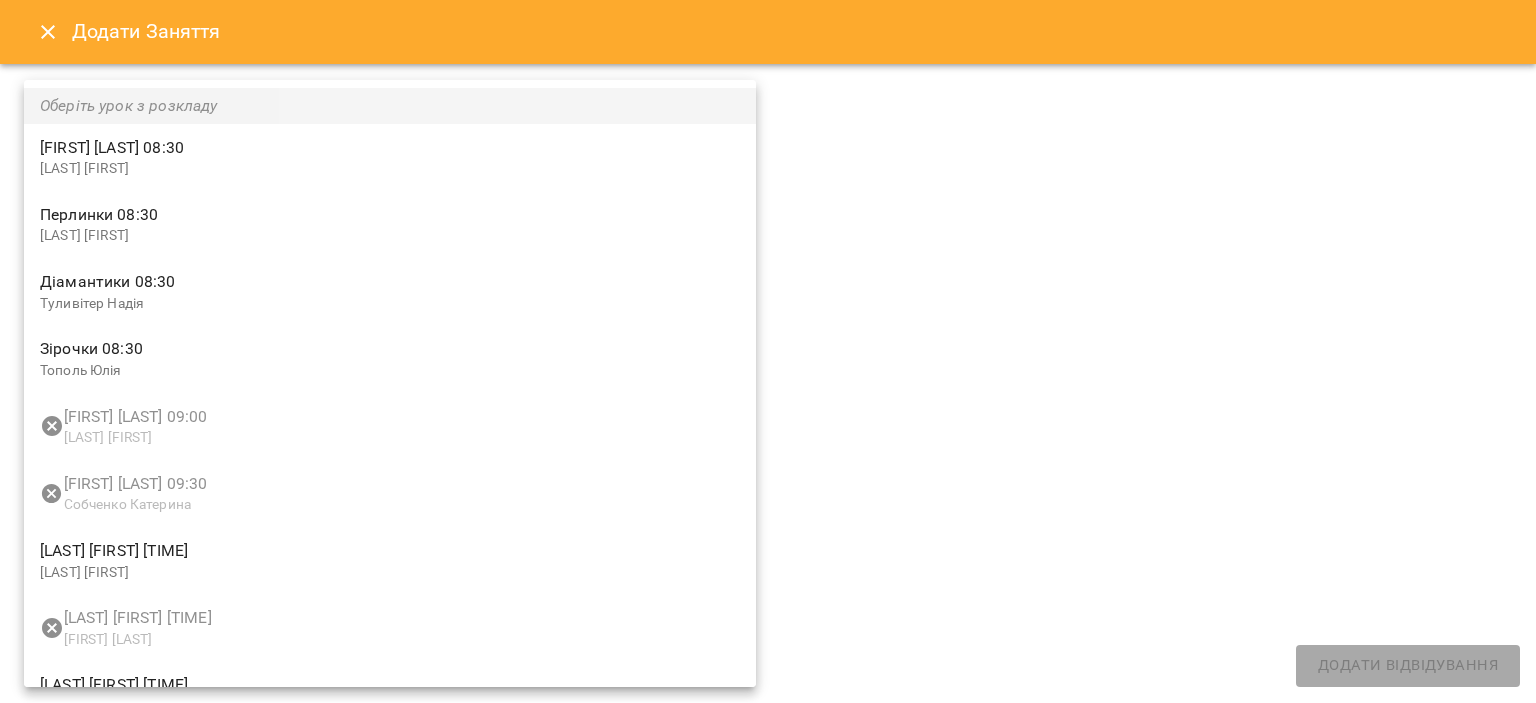 click on "**********" at bounding box center [768, 905] 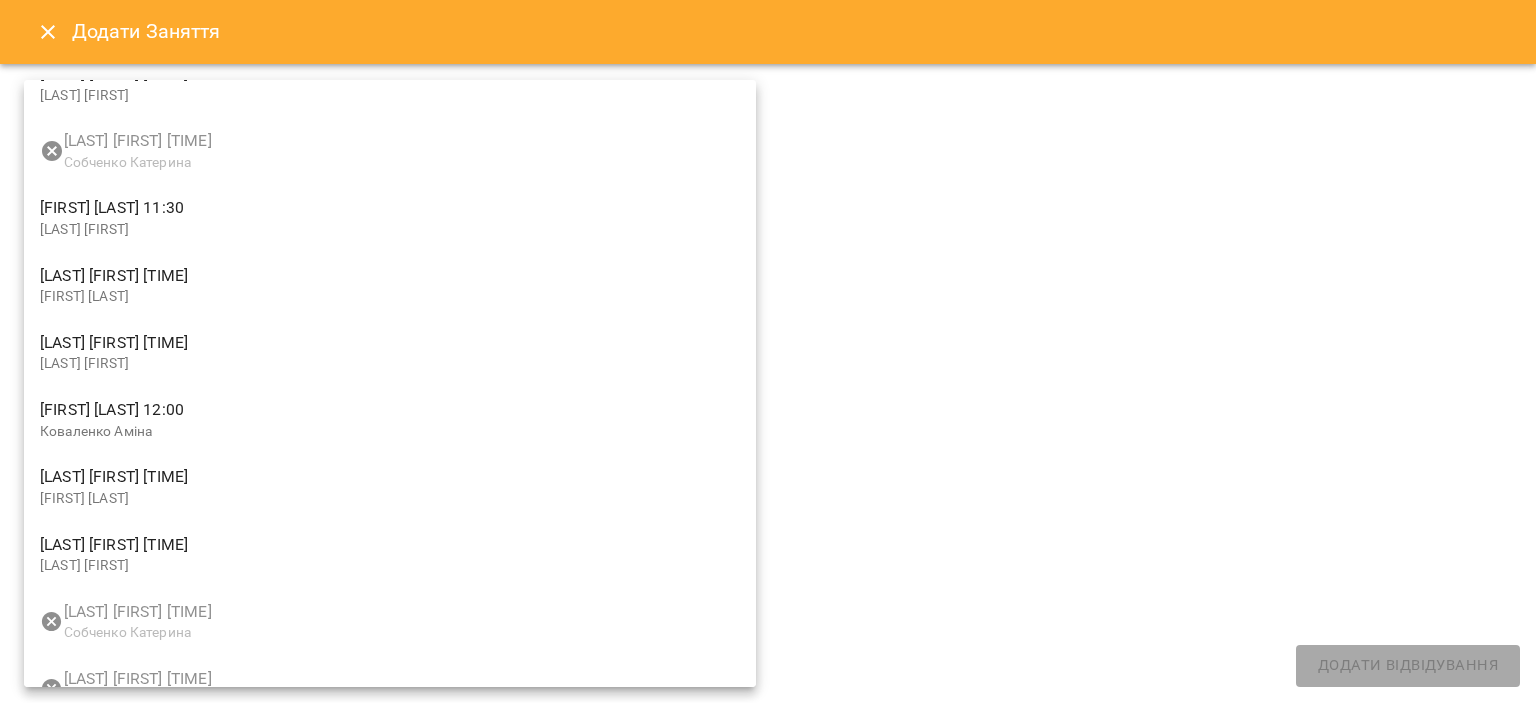 scroll, scrollTop: 699, scrollLeft: 0, axis: vertical 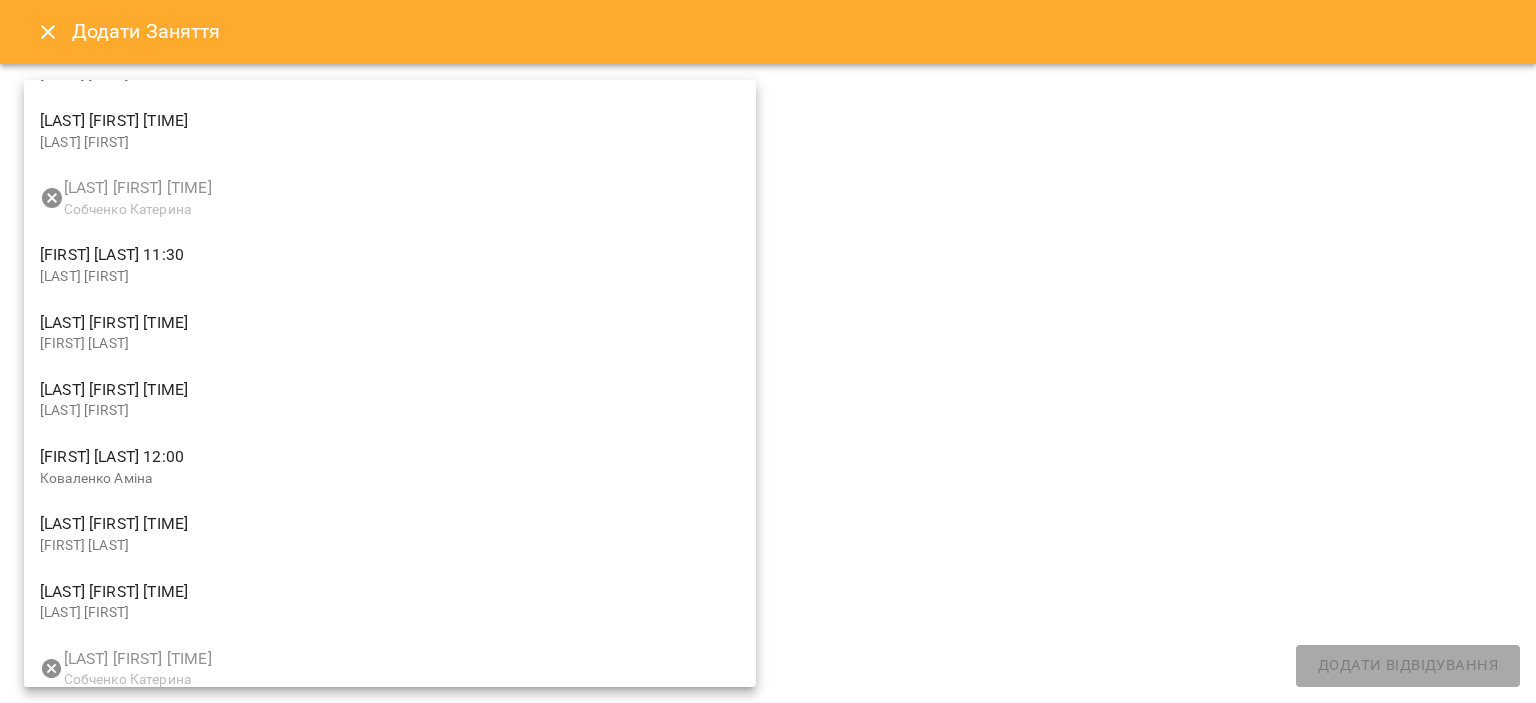 click at bounding box center [768, 351] 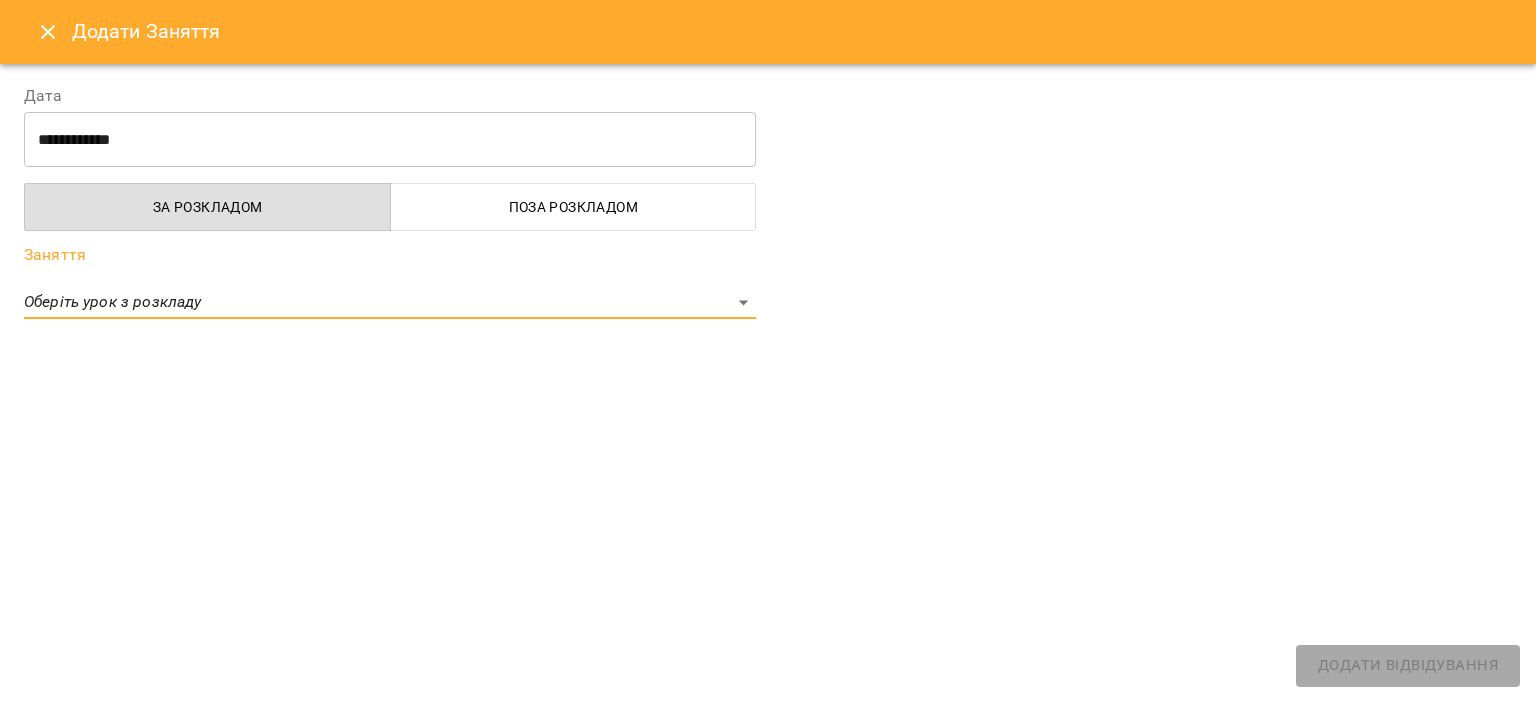 click at bounding box center (48, 32) 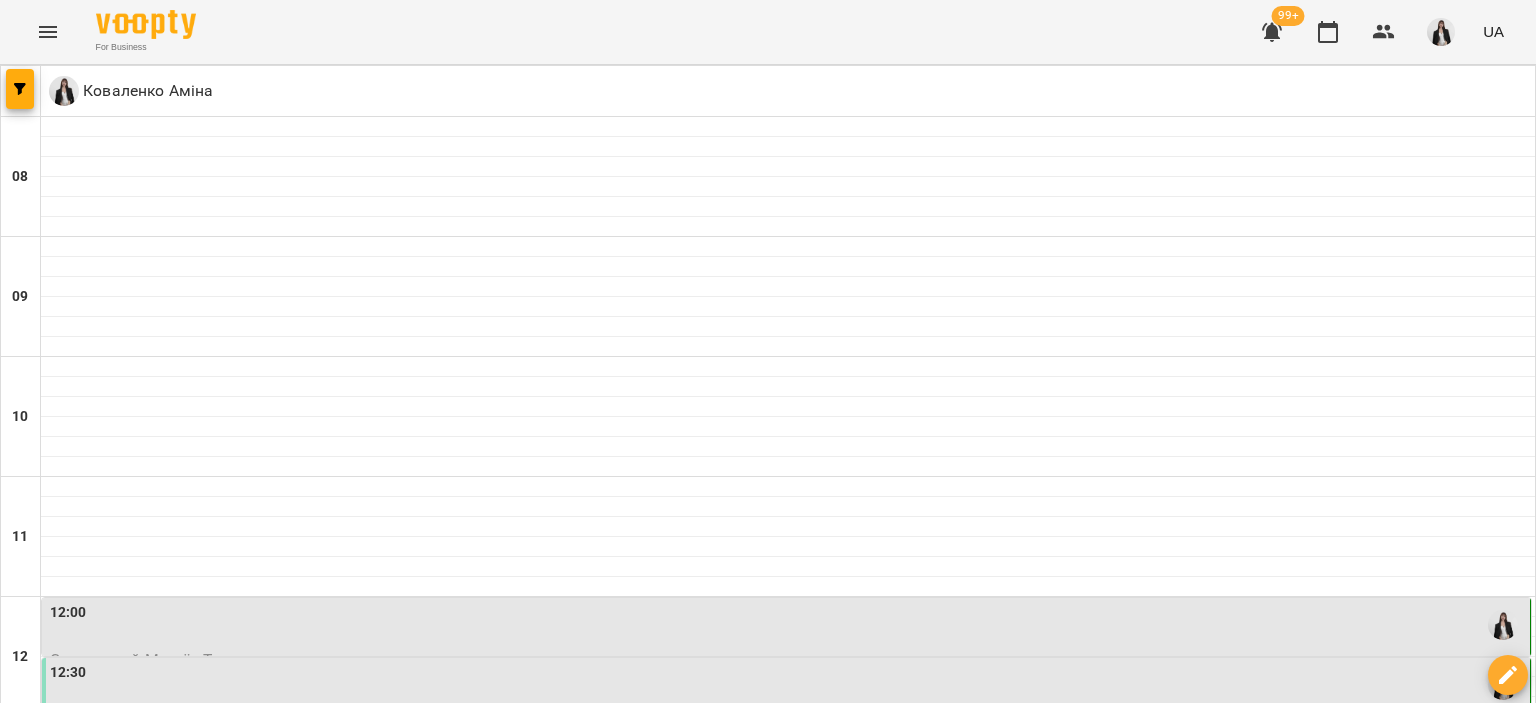 click at bounding box center (788, 1187) 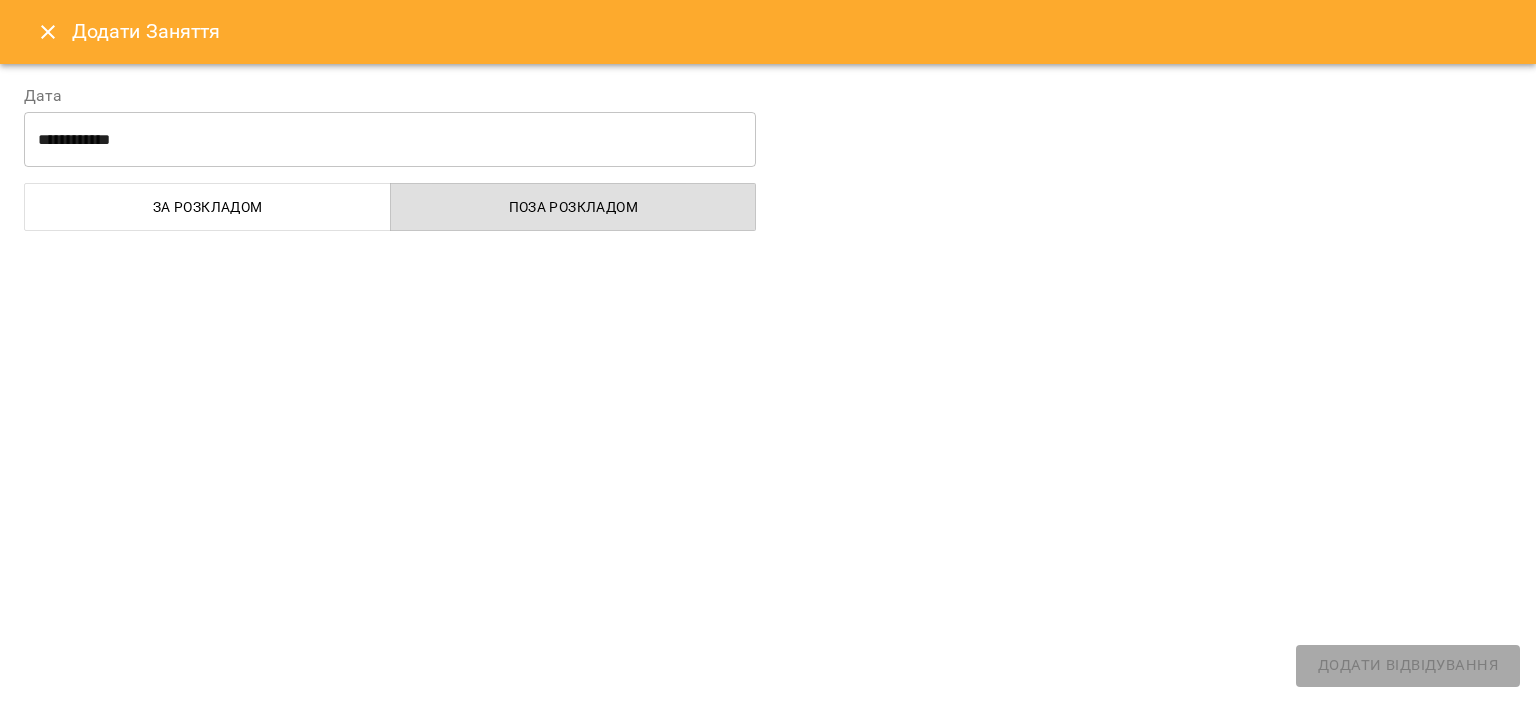 select on "**********" 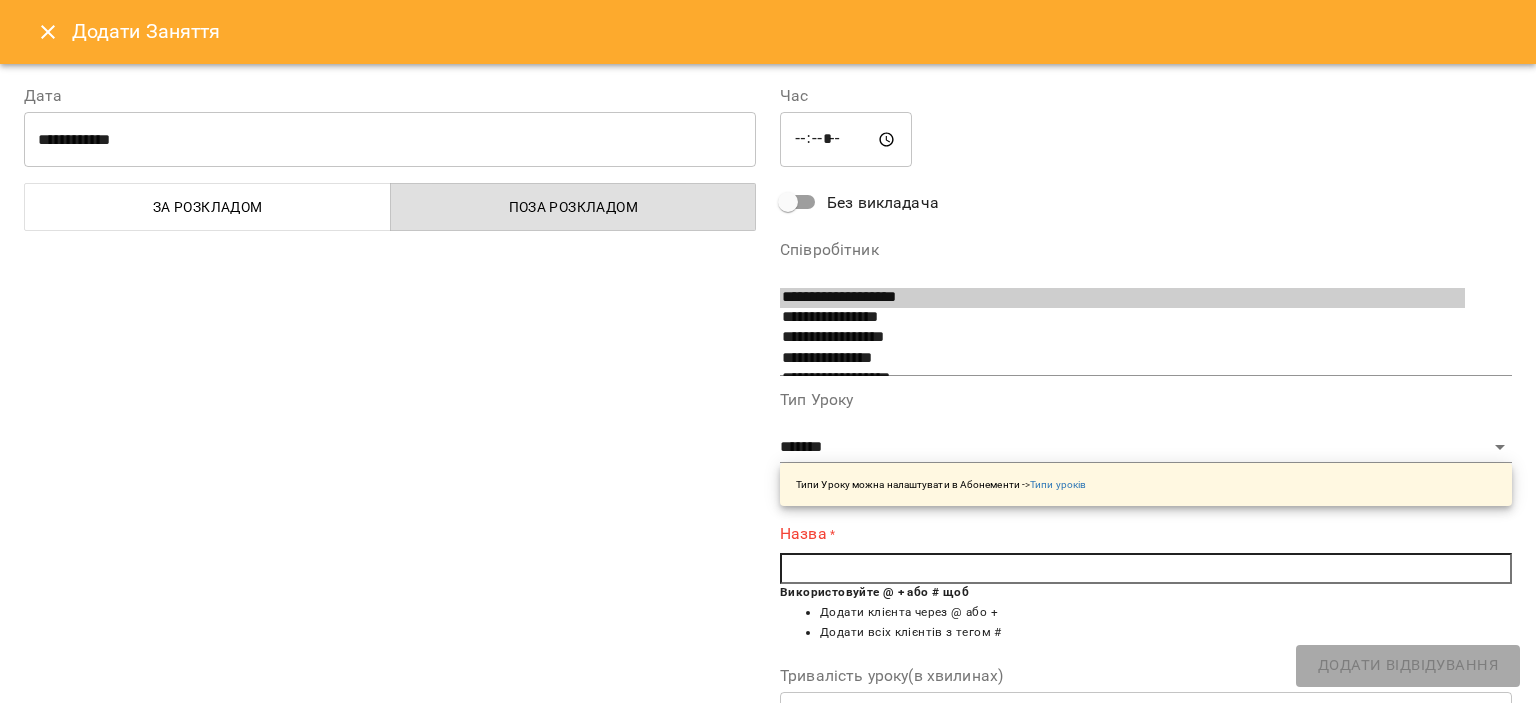 click on "*****" at bounding box center (846, 140) 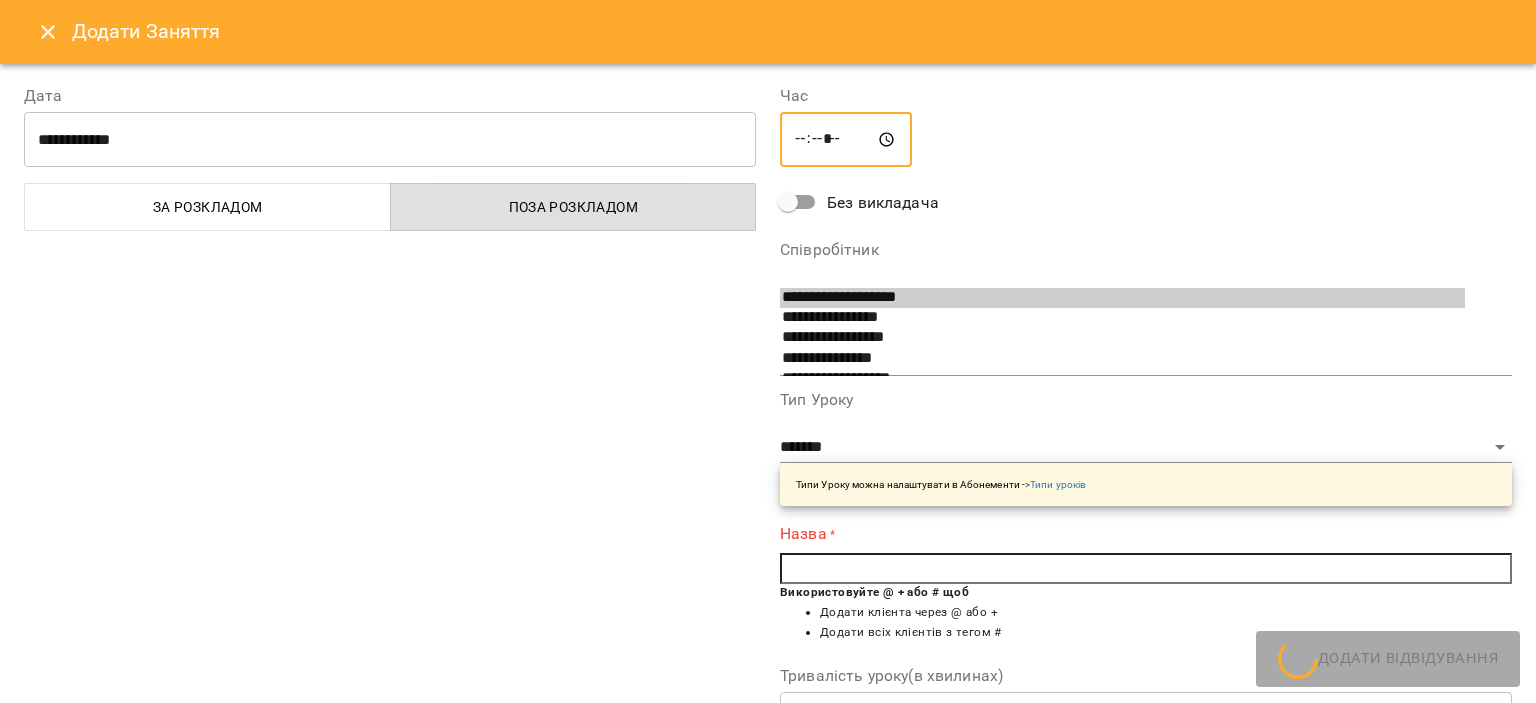 type on "*****" 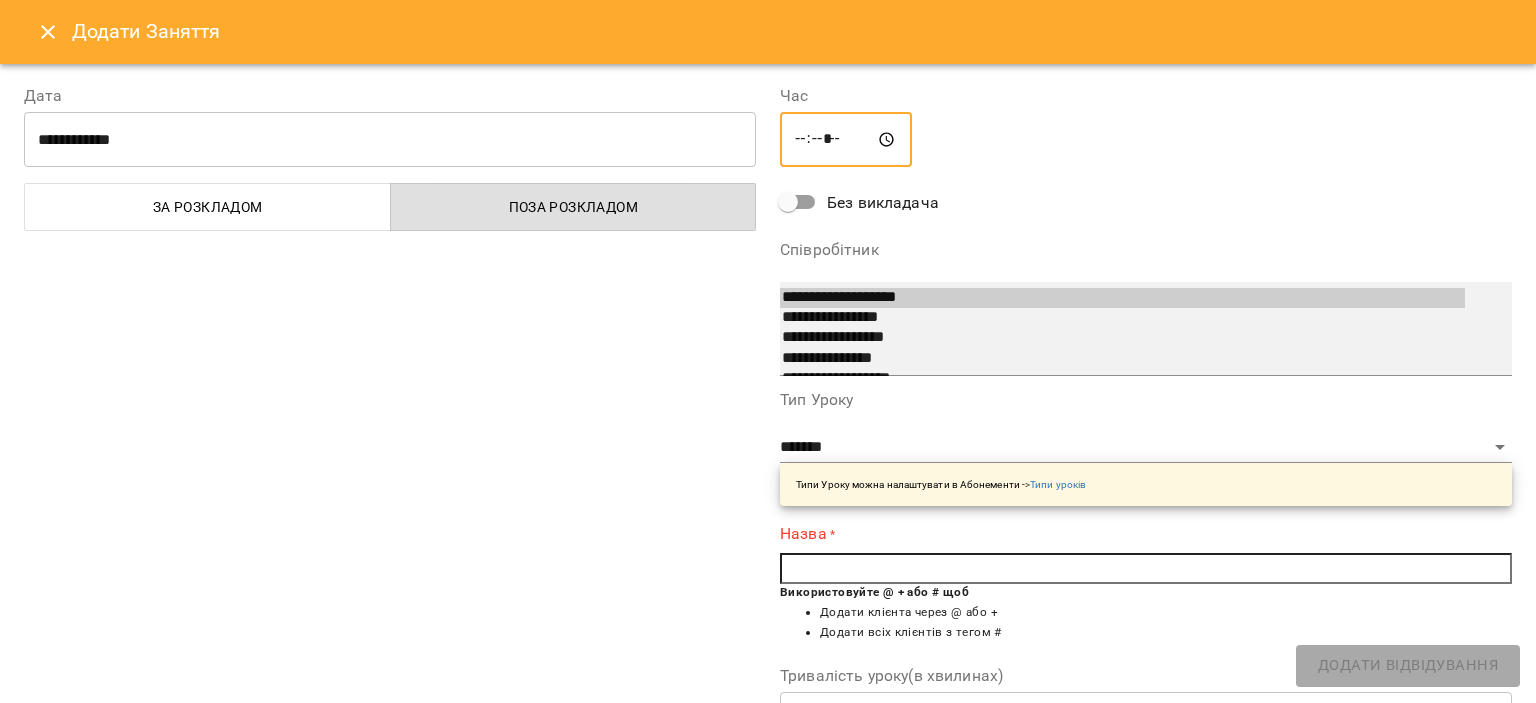 click on "**********" at bounding box center [1122, 359] 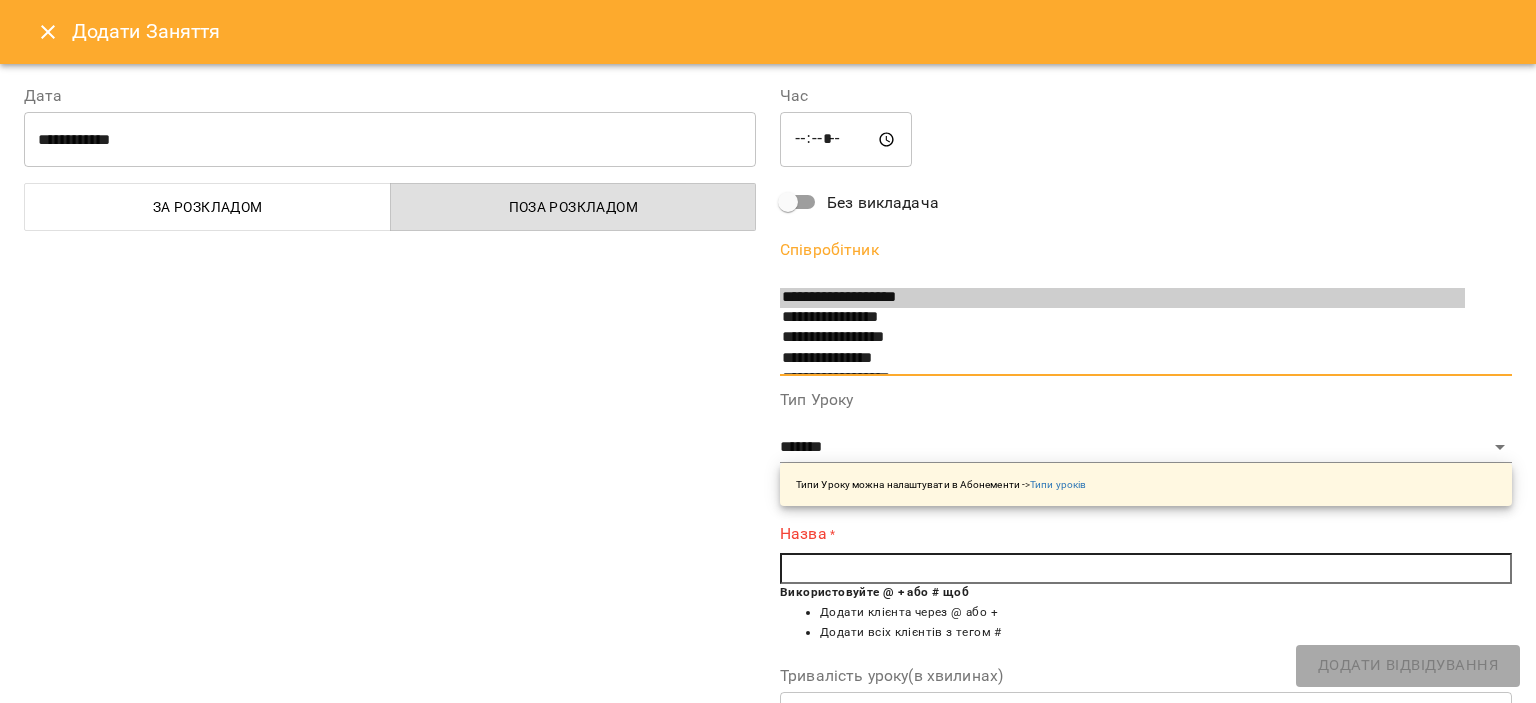 click on "За розкладом" at bounding box center (208, 207) 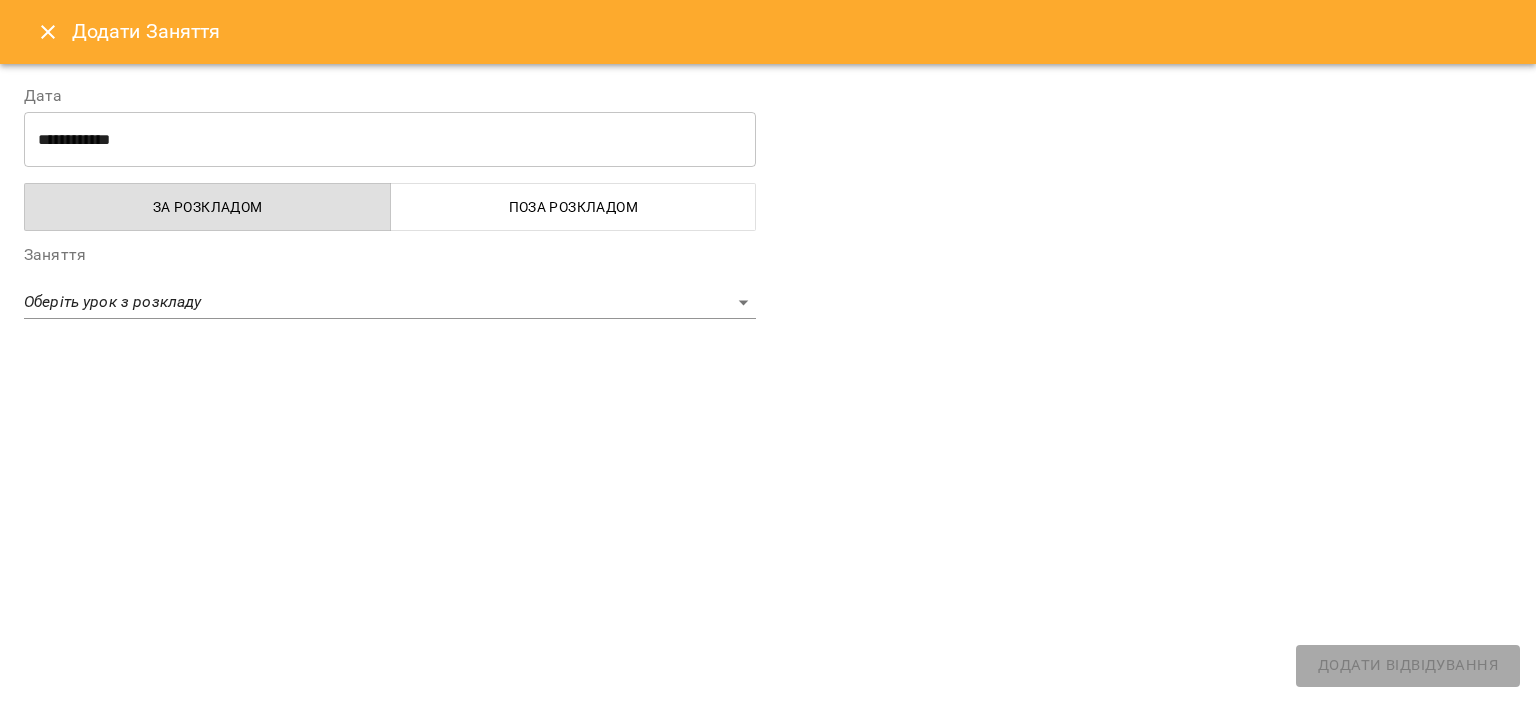 click on "**********" at bounding box center [768, 905] 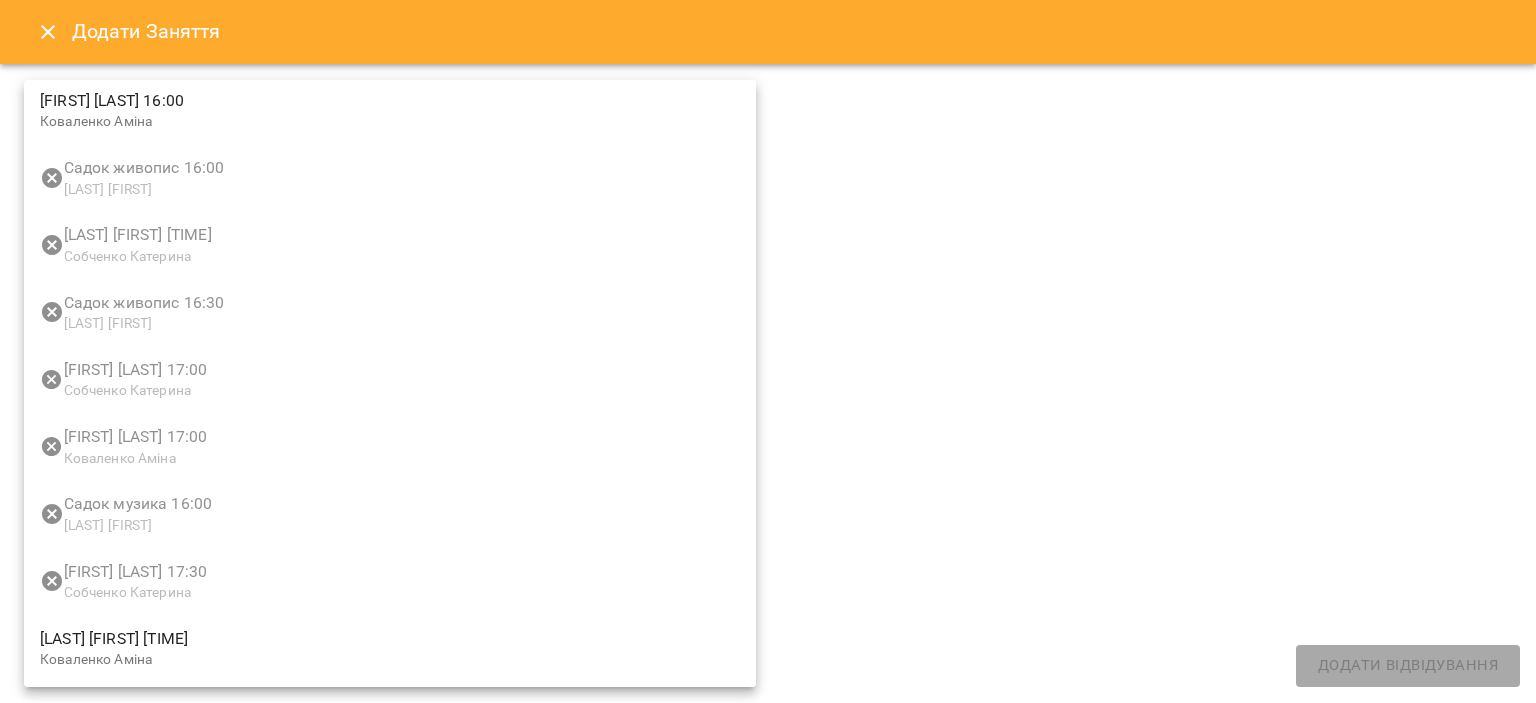 scroll, scrollTop: 1936, scrollLeft: 0, axis: vertical 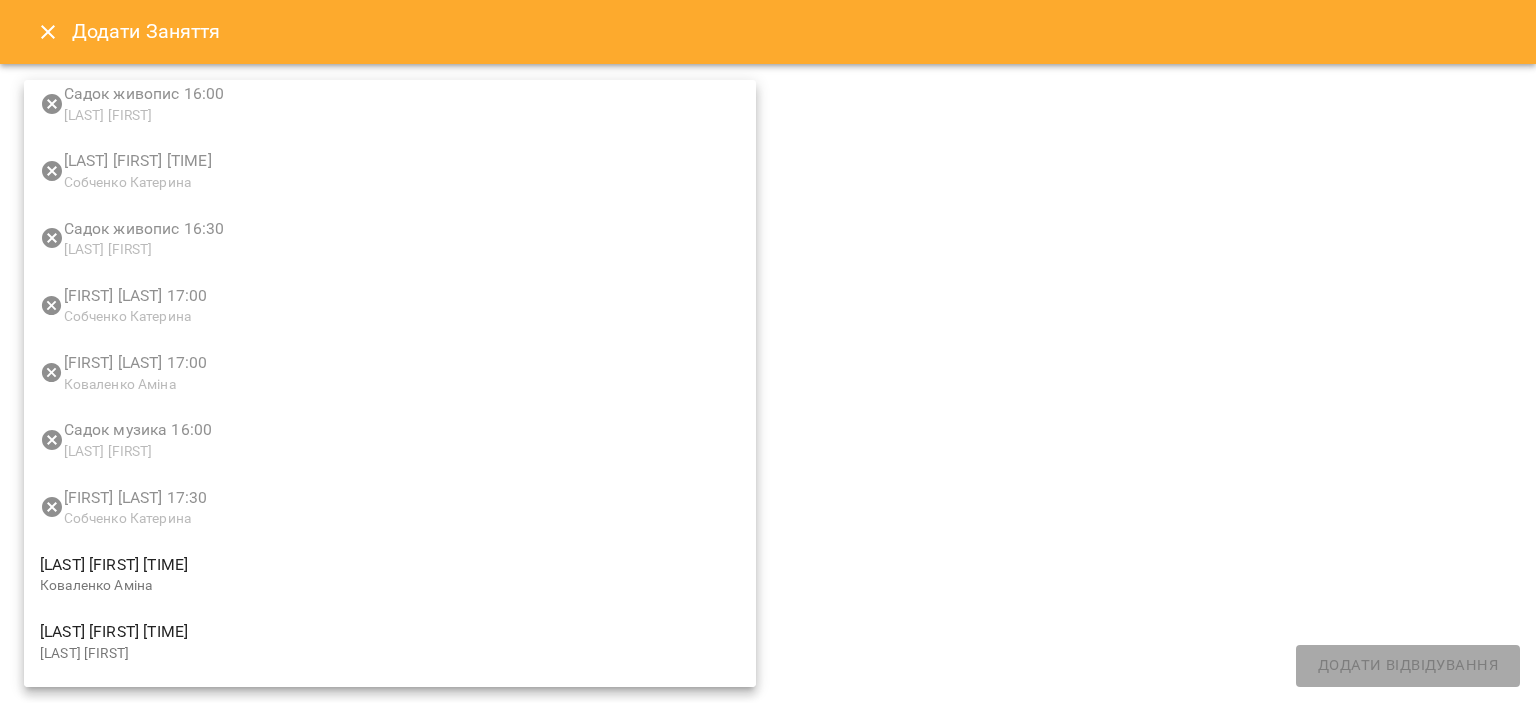 click at bounding box center (768, 351) 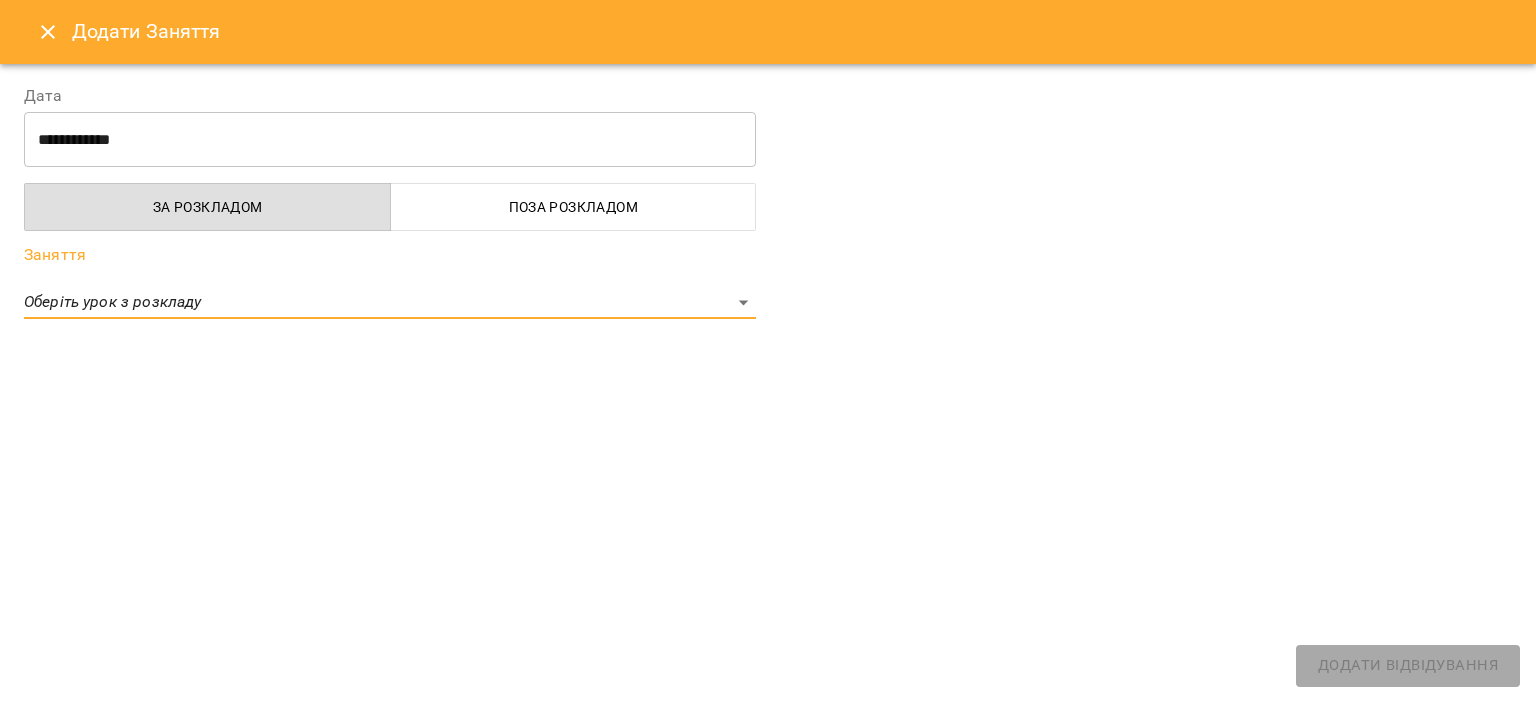 click on "Поза розкладом" at bounding box center [574, 207] 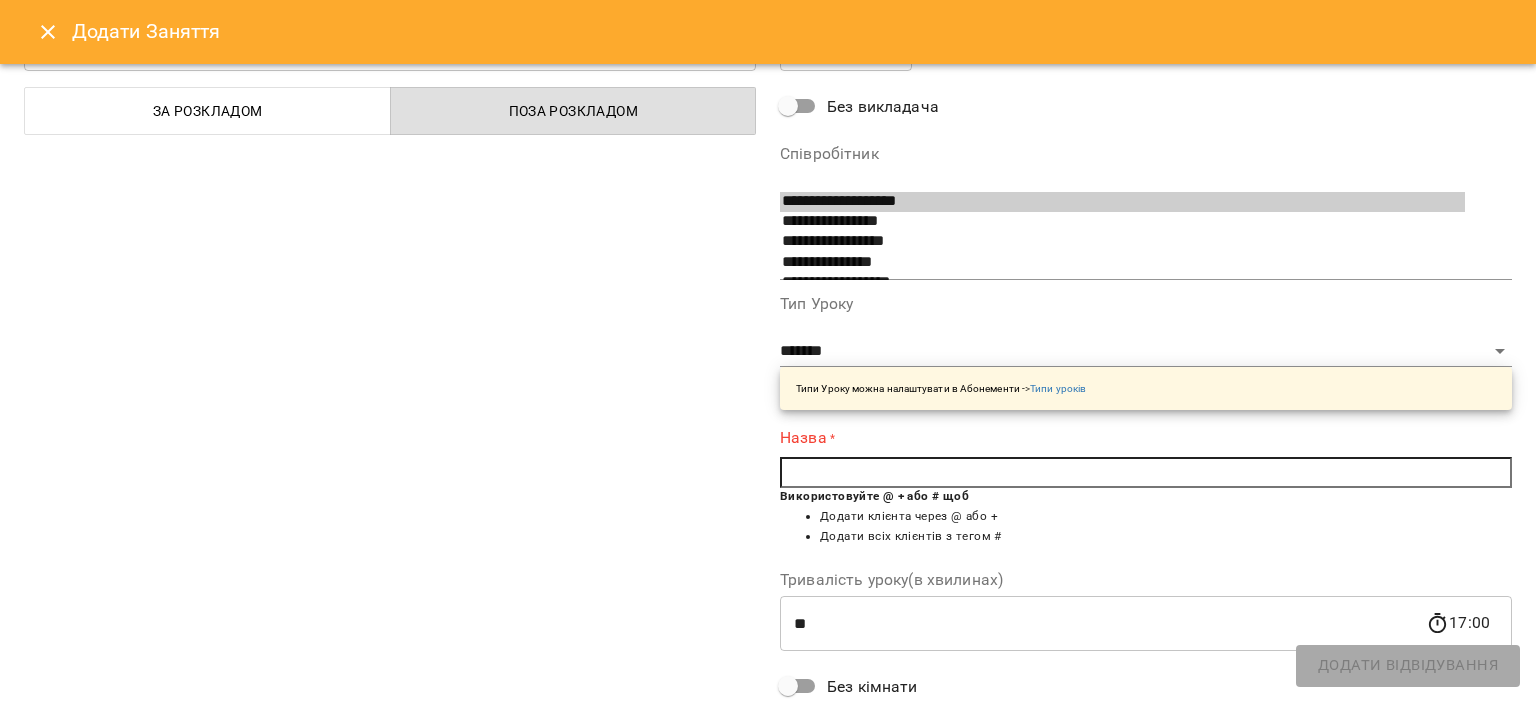 scroll, scrollTop: 98, scrollLeft: 0, axis: vertical 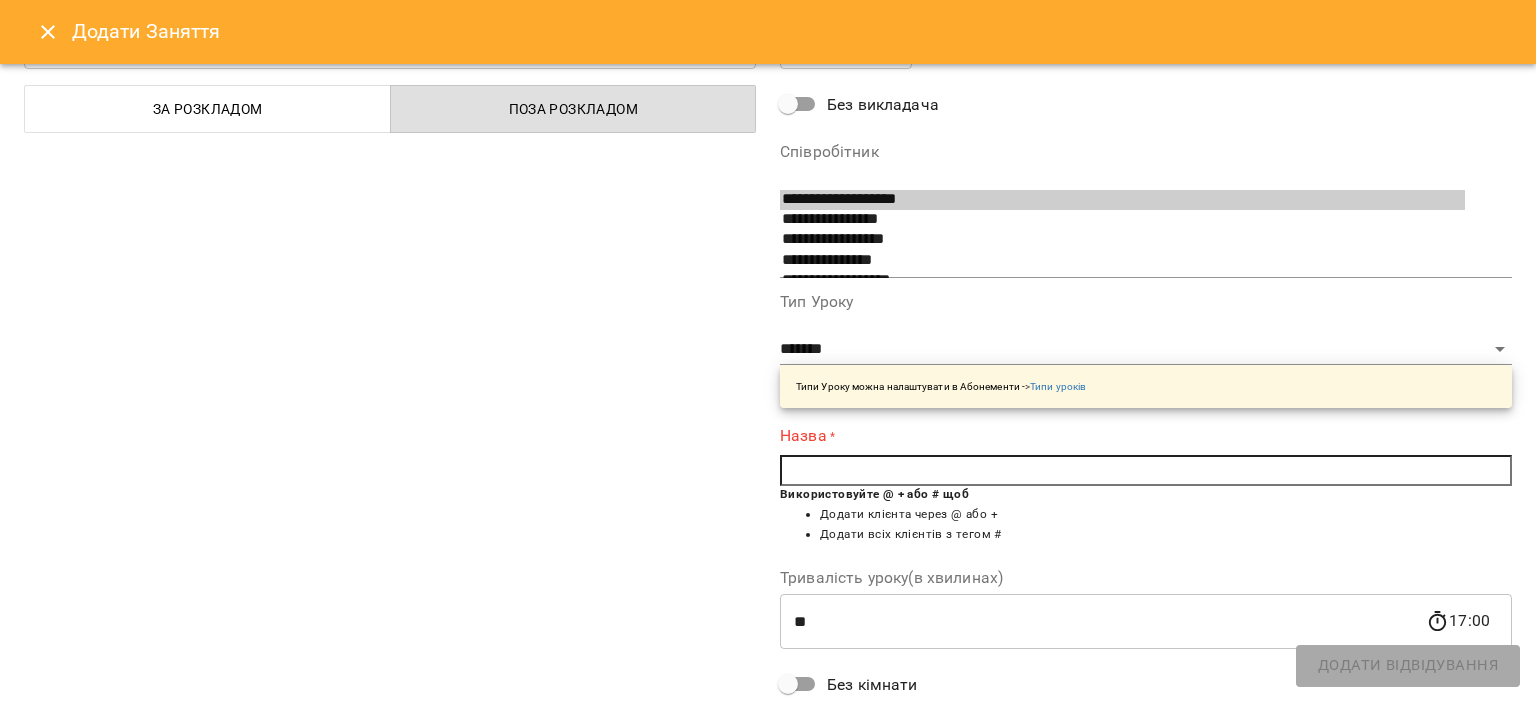 click at bounding box center (1146, 471) 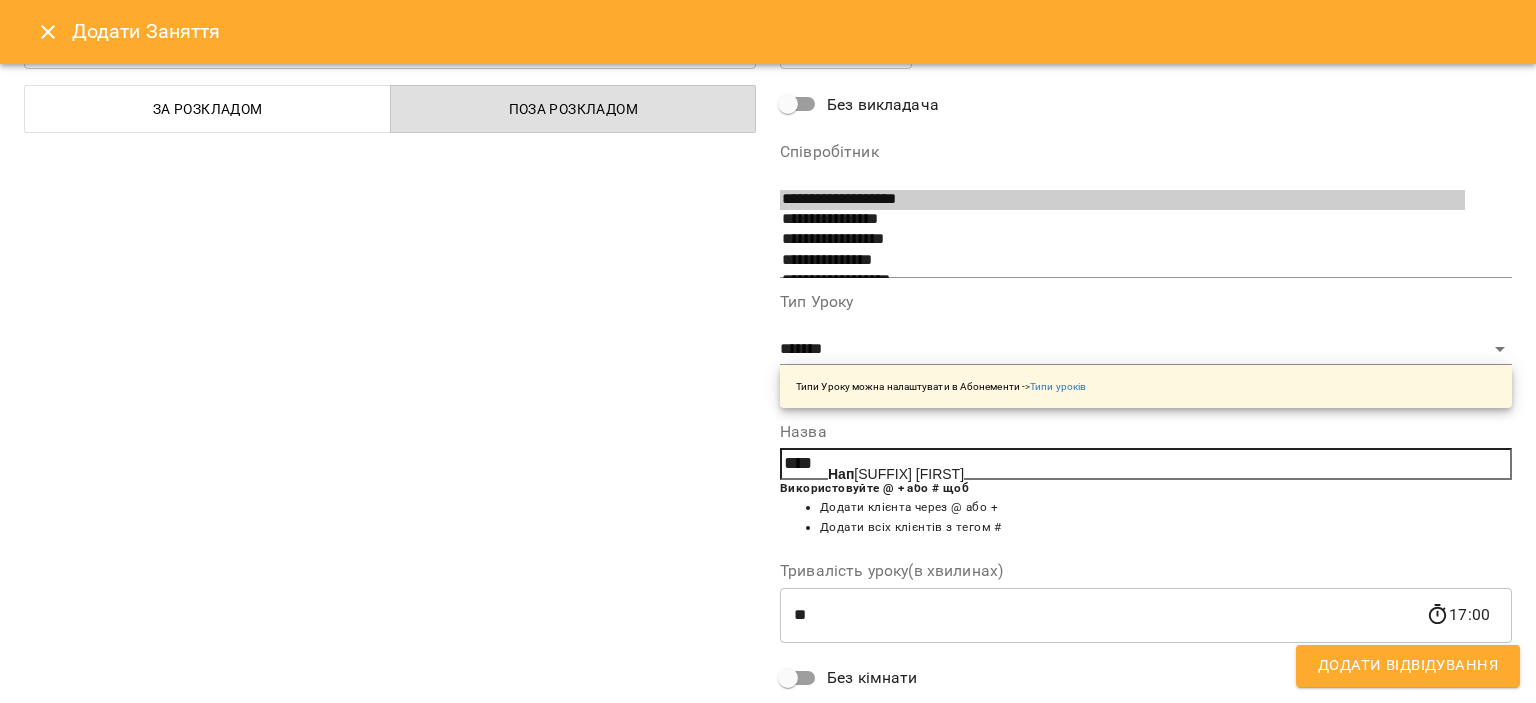 click on "[LAST] [FIRST] [FIRST]" at bounding box center (896, 474) 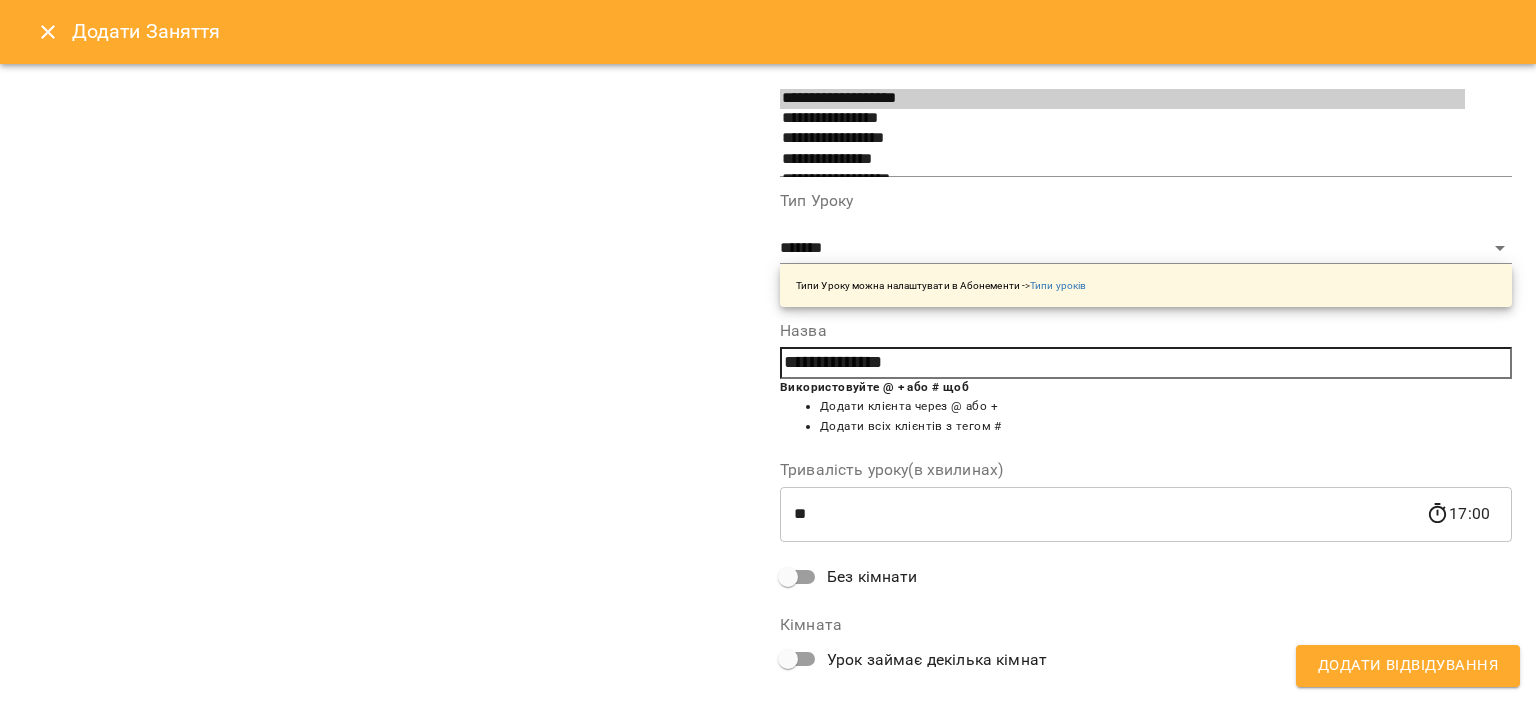 scroll, scrollTop: 295, scrollLeft: 0, axis: vertical 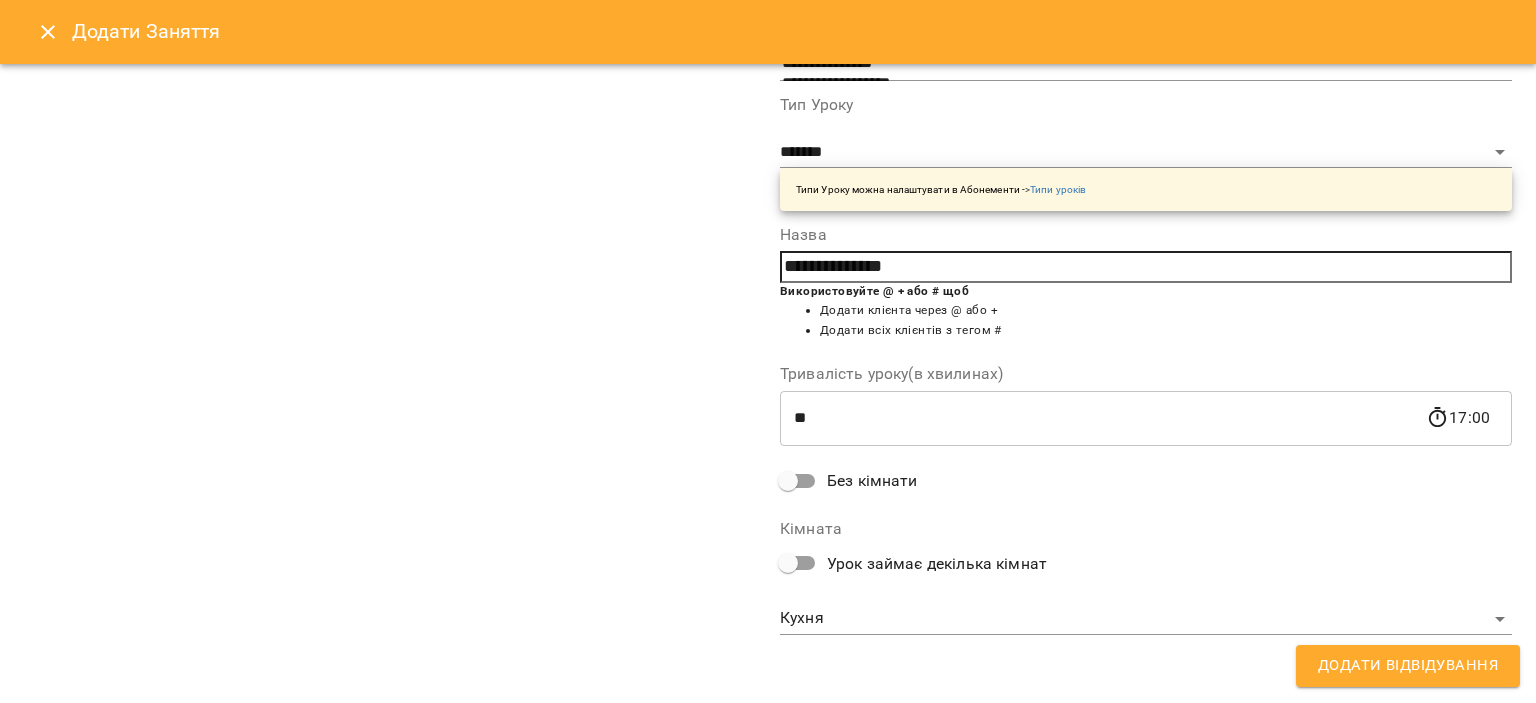 click on "**********" at bounding box center [768, 905] 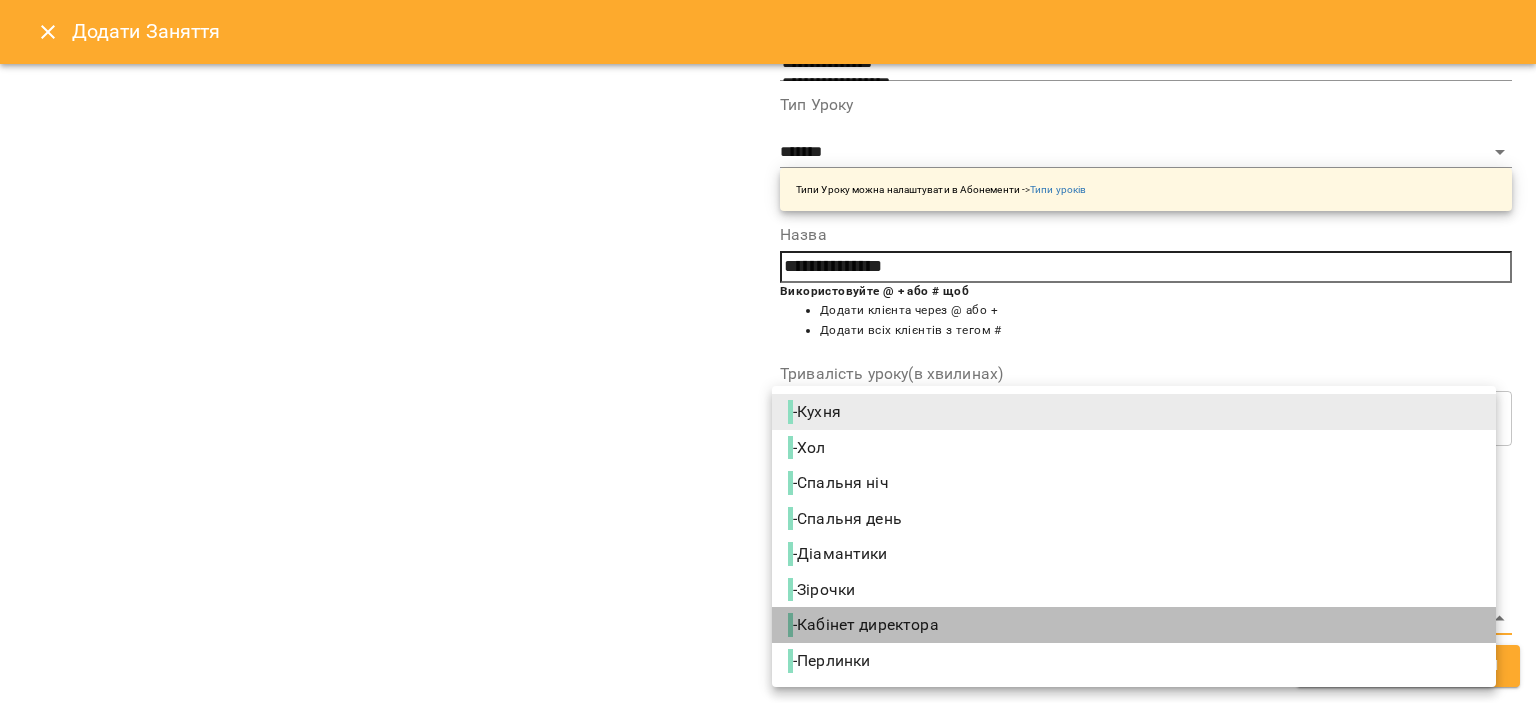click on "-  Кабінет директора" at bounding box center (865, 625) 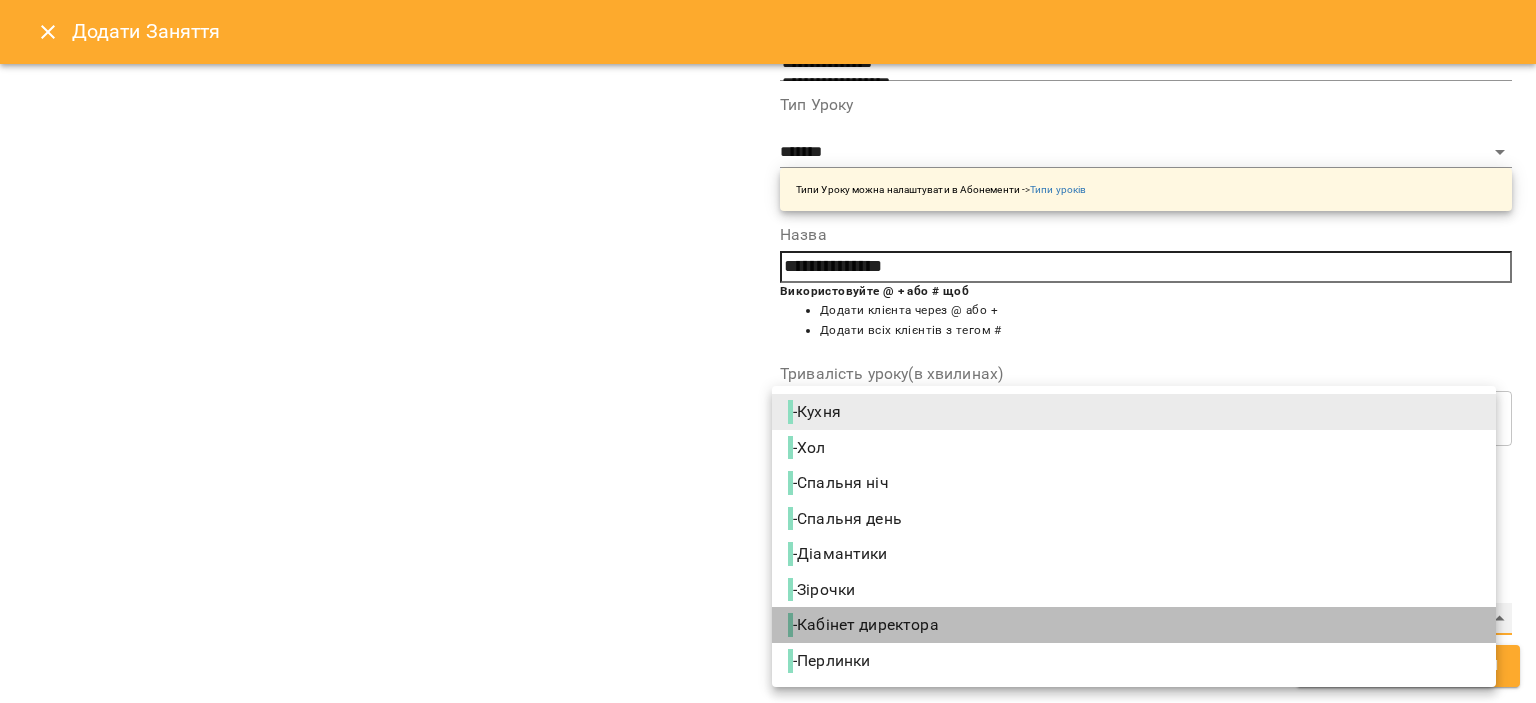 type on "**********" 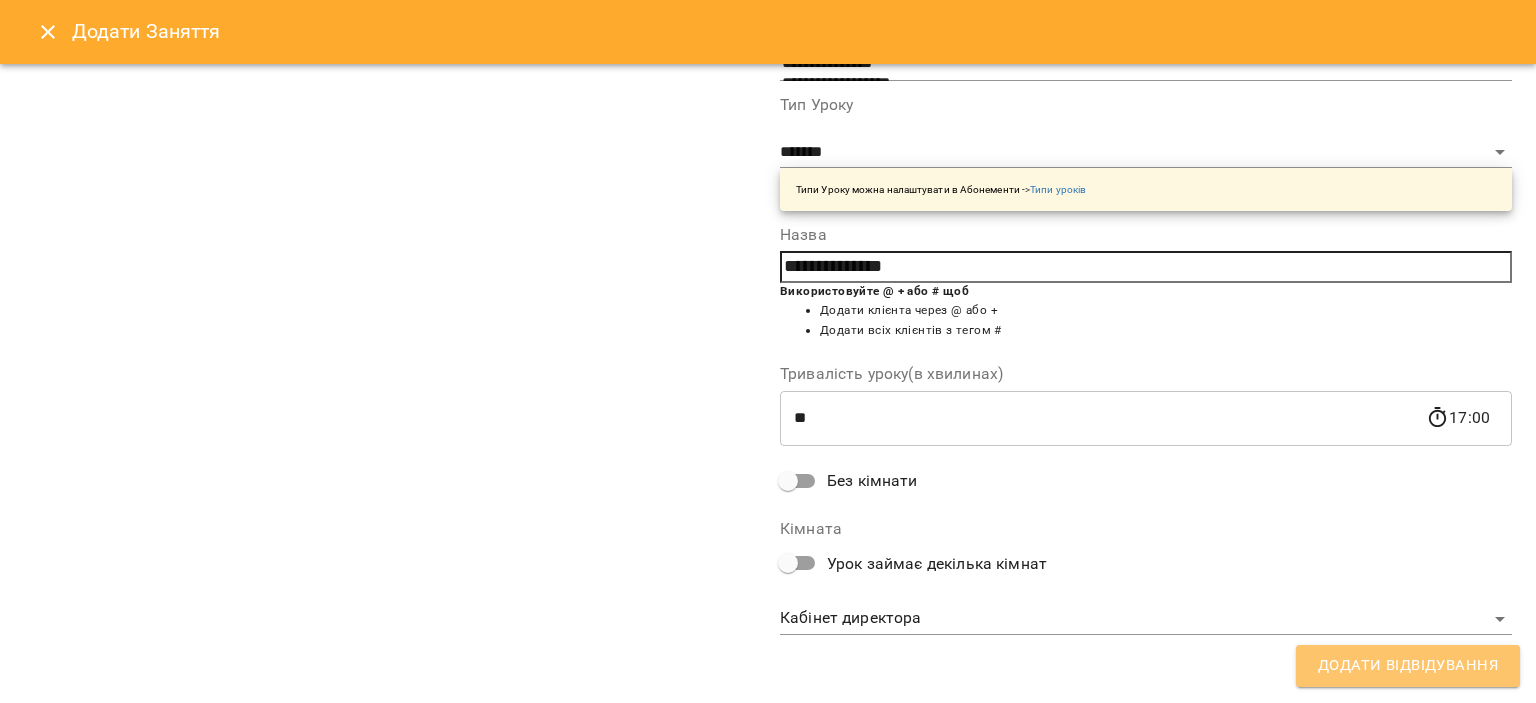 click on "Додати Відвідування" at bounding box center (1408, 666) 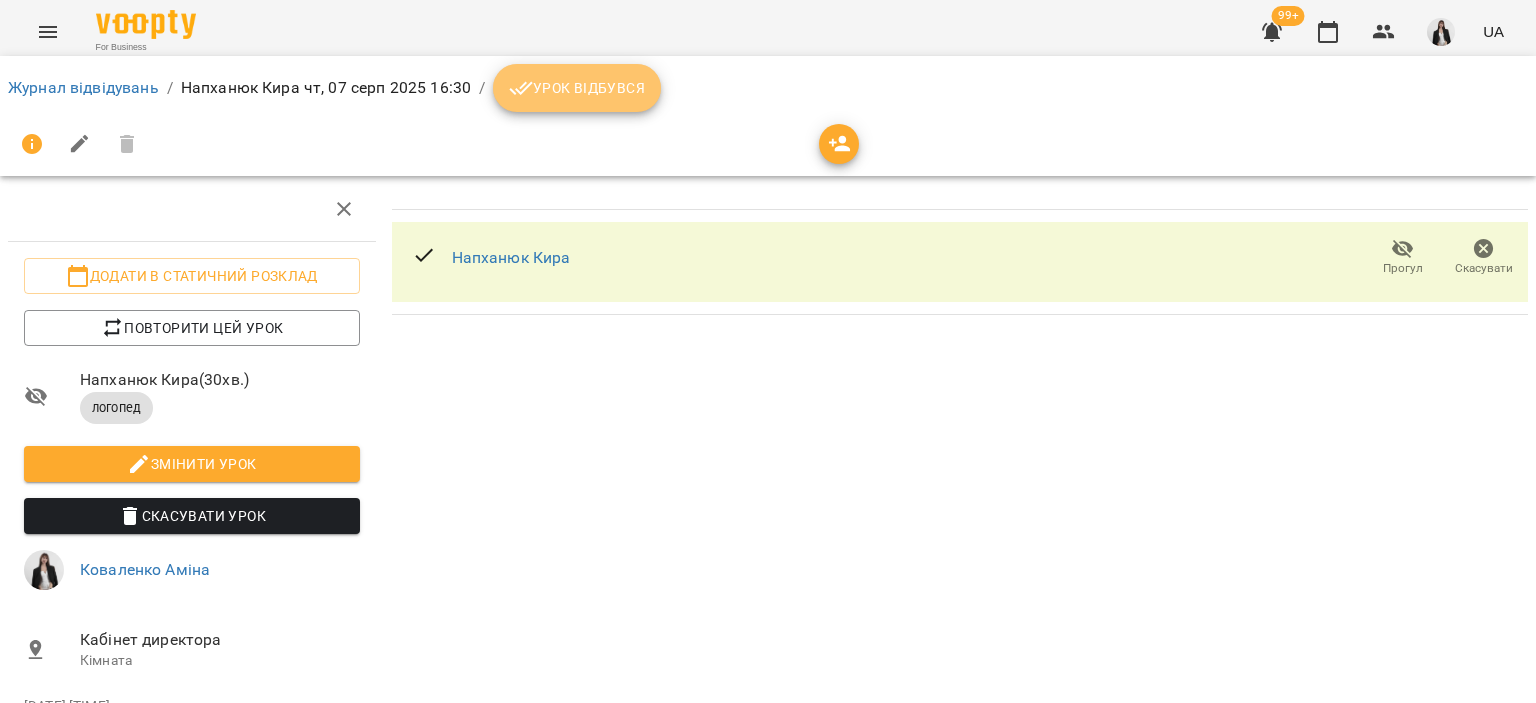 click on "Урок відбувся" at bounding box center (577, 88) 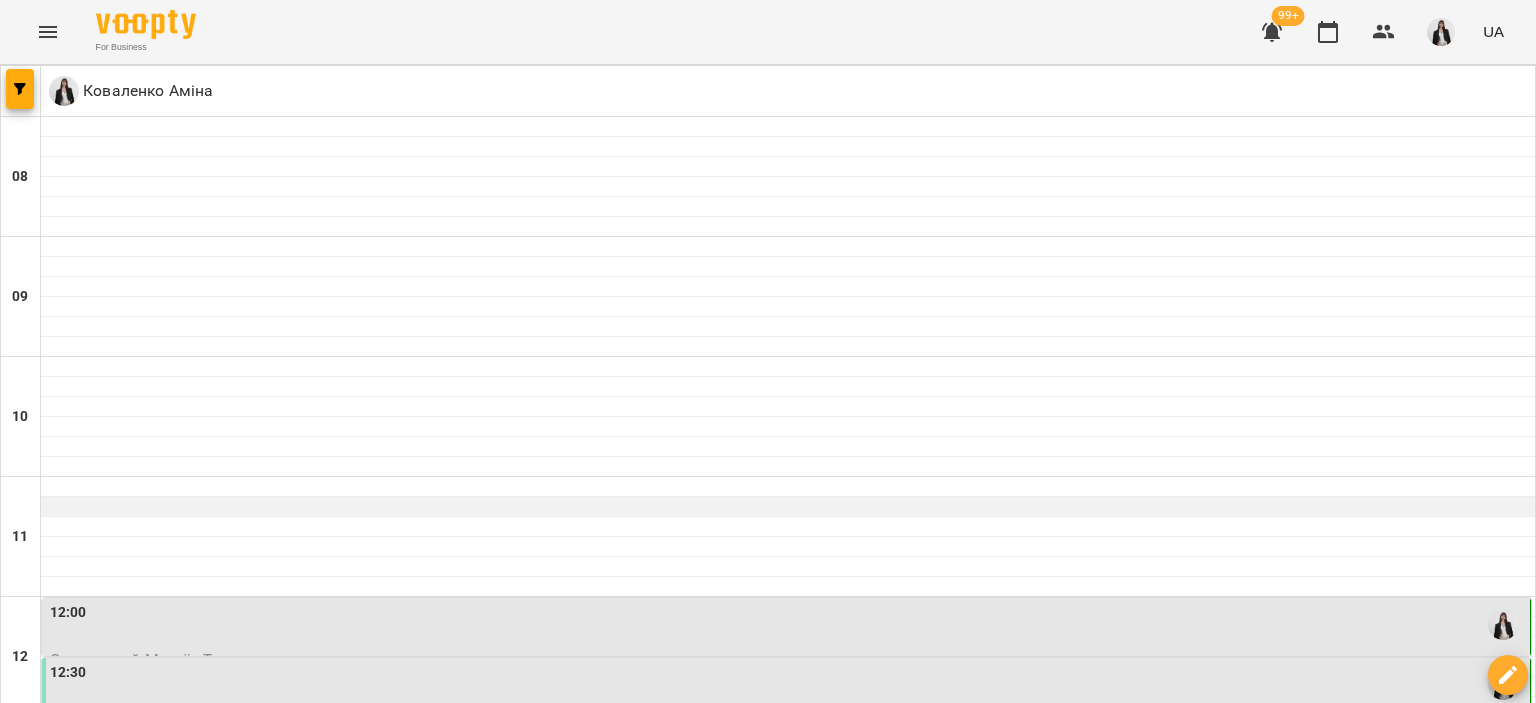 scroll, scrollTop: 975, scrollLeft: 0, axis: vertical 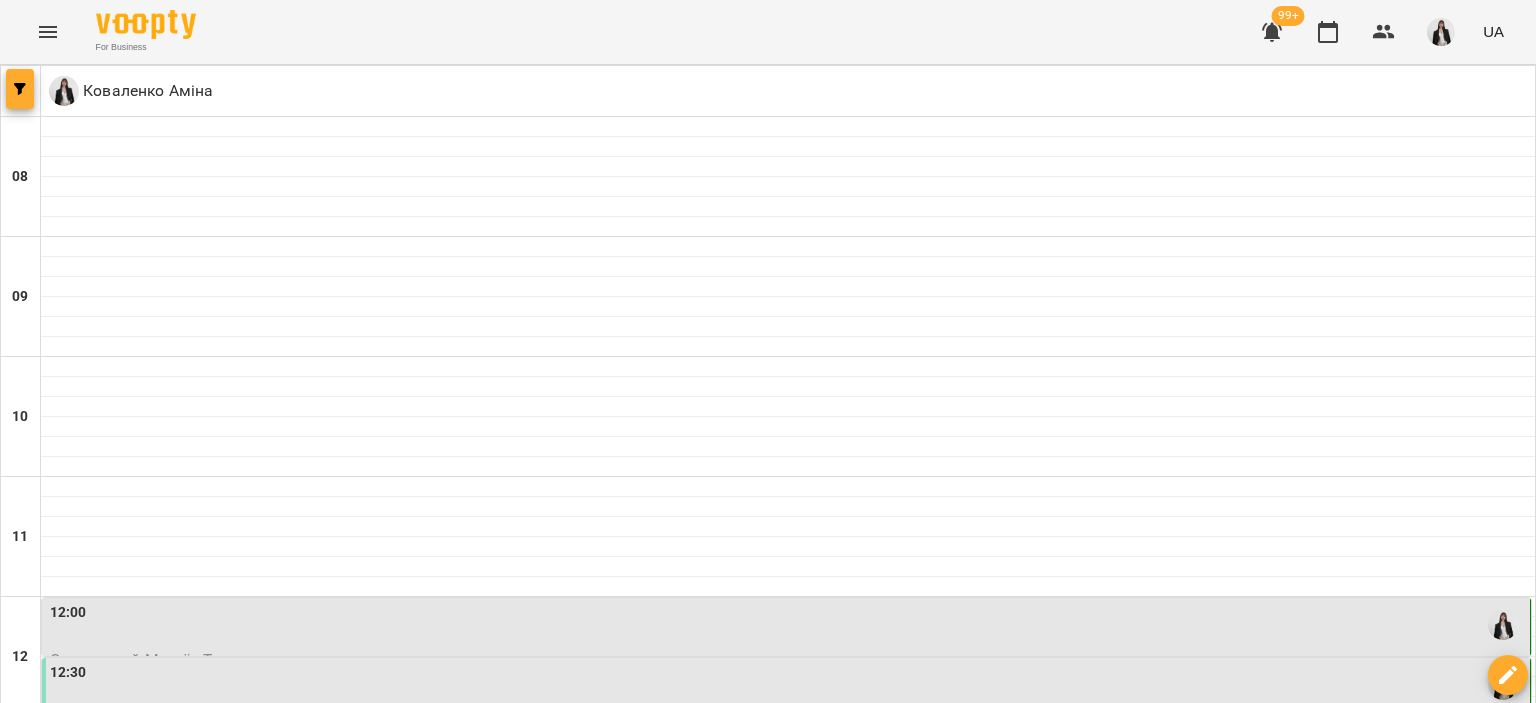 click at bounding box center [20, 89] 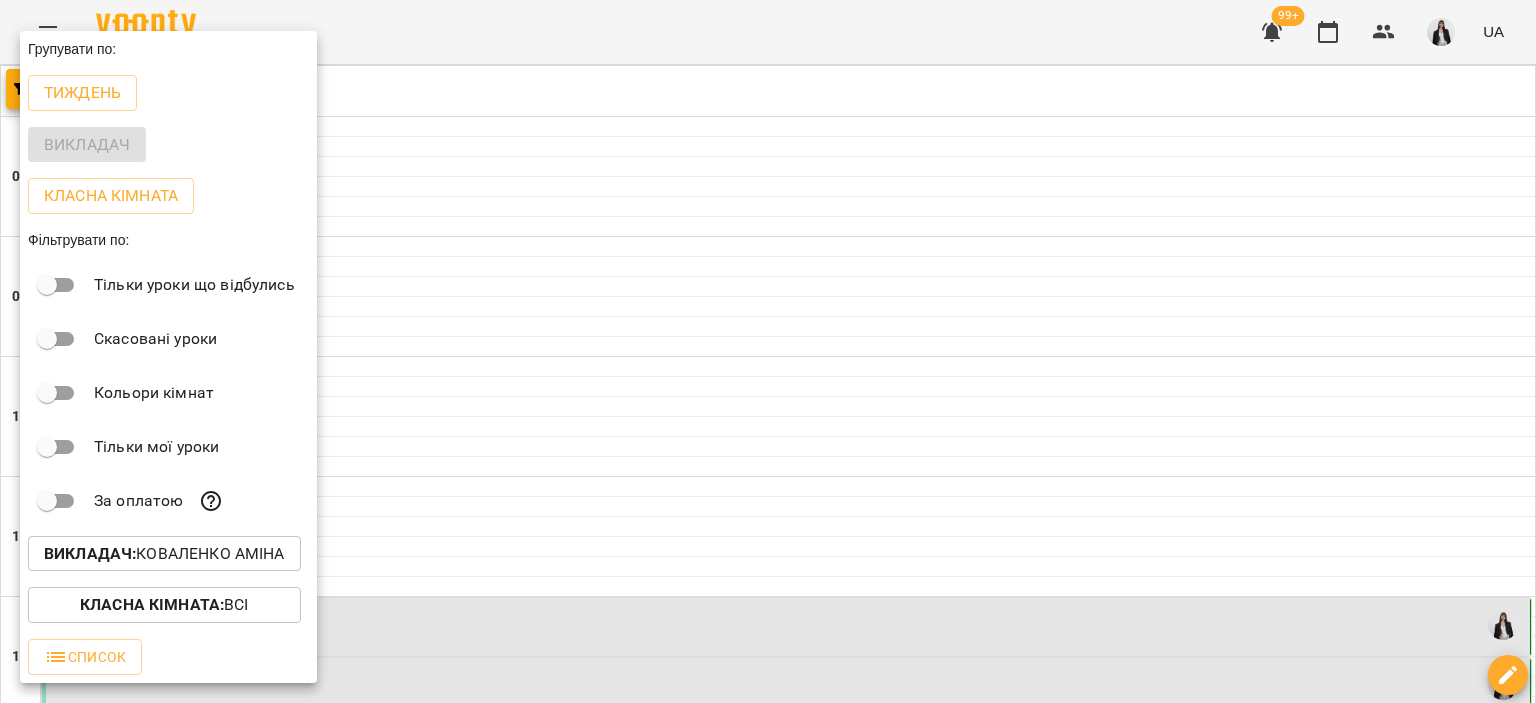 click at bounding box center [768, 351] 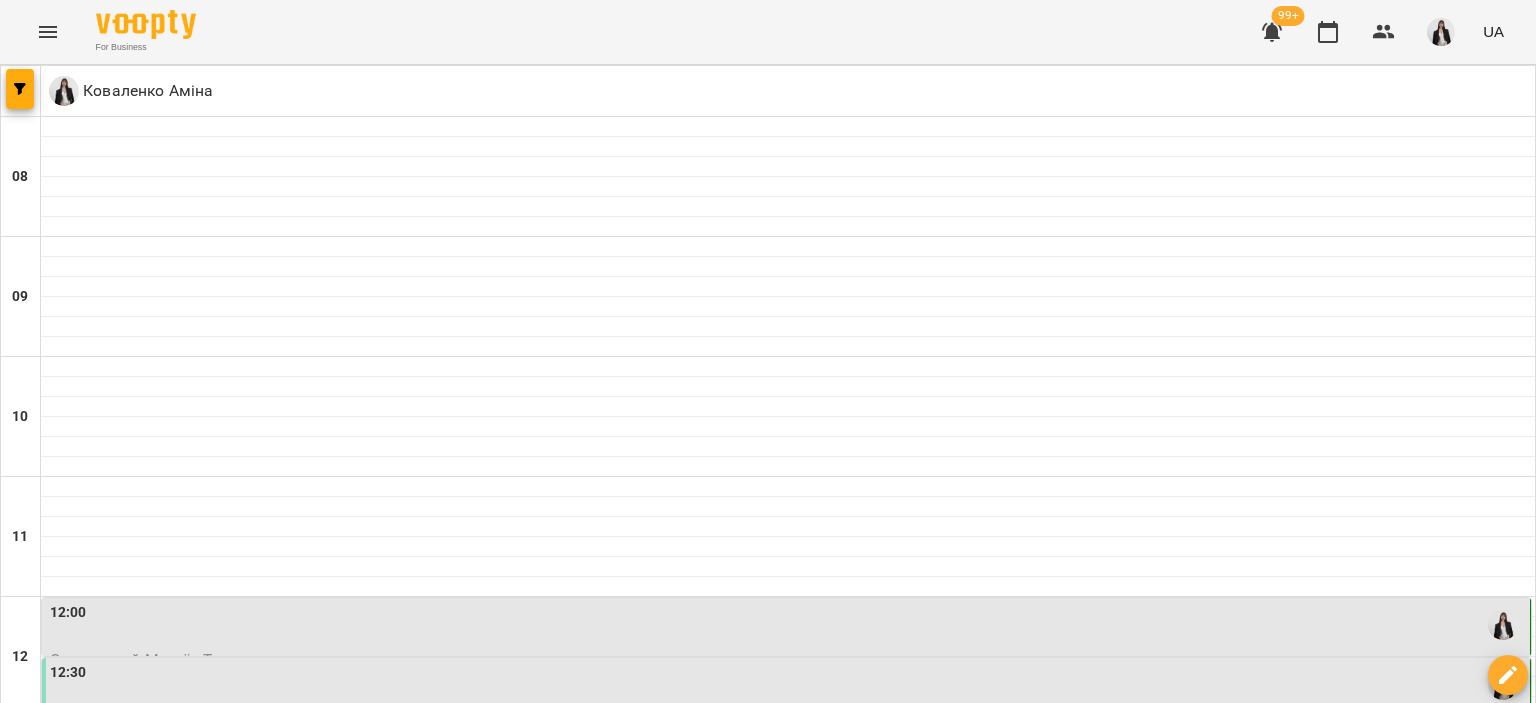 click 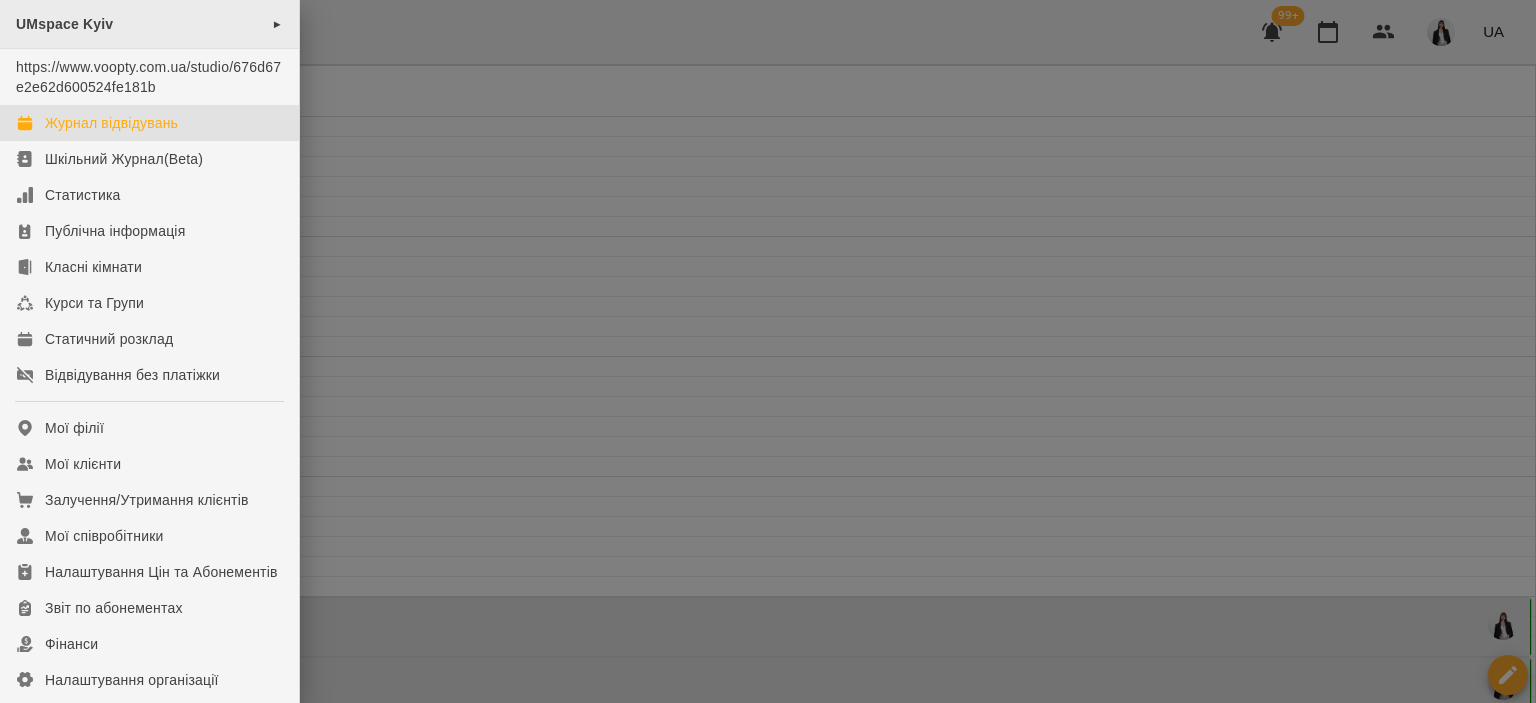 click on "UMspace Kyiv ►" at bounding box center [149, 24] 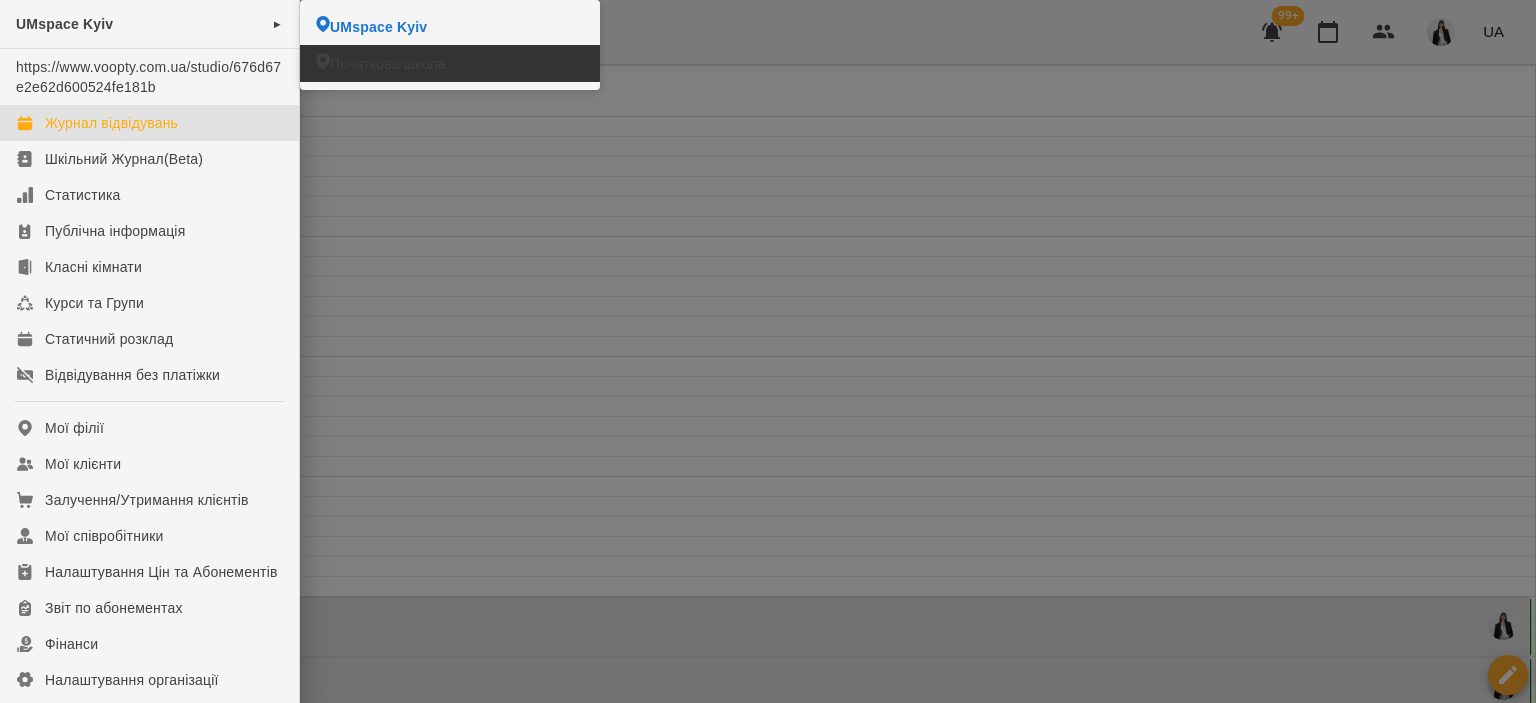 click on "Початкова школа" at bounding box center [388, 64] 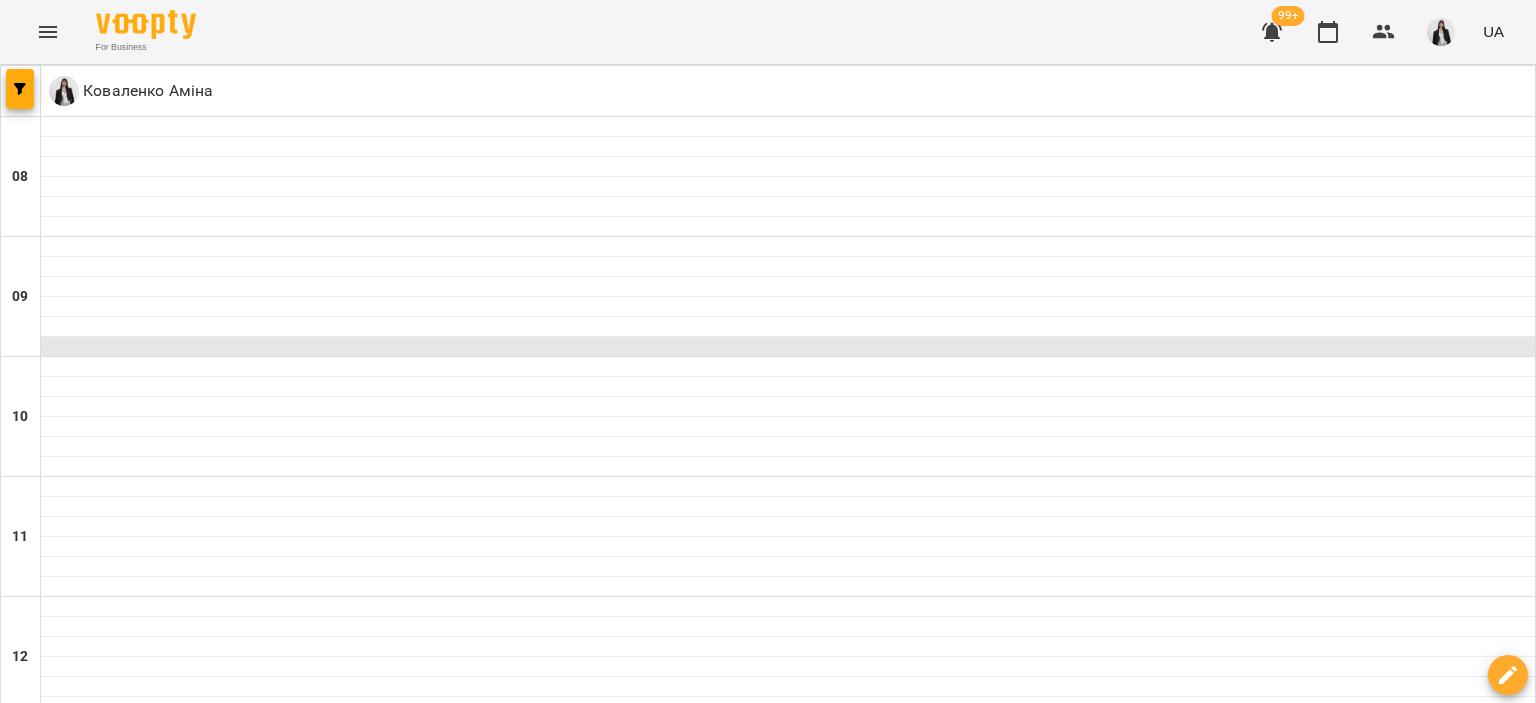 scroll, scrollTop: 562, scrollLeft: 0, axis: vertical 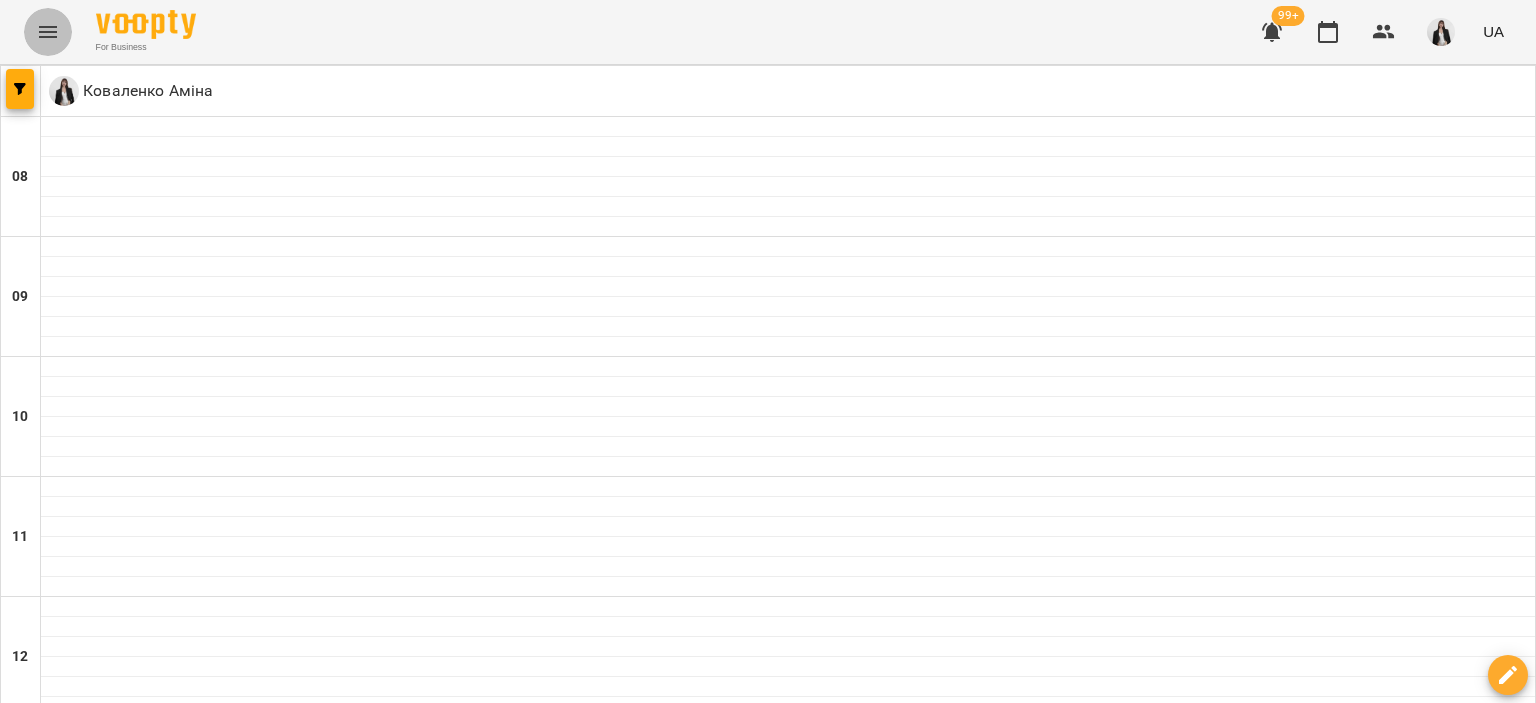 click 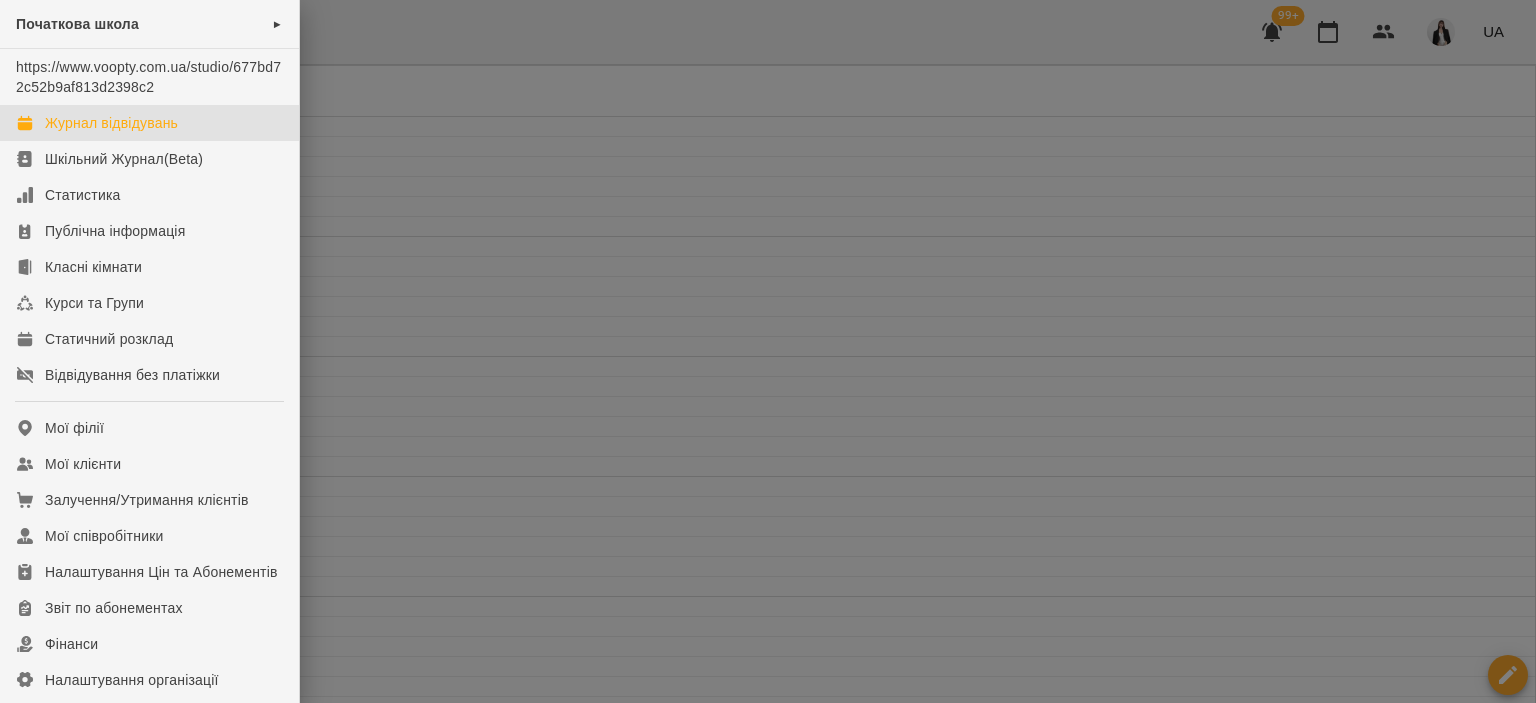 click at bounding box center [768, 351] 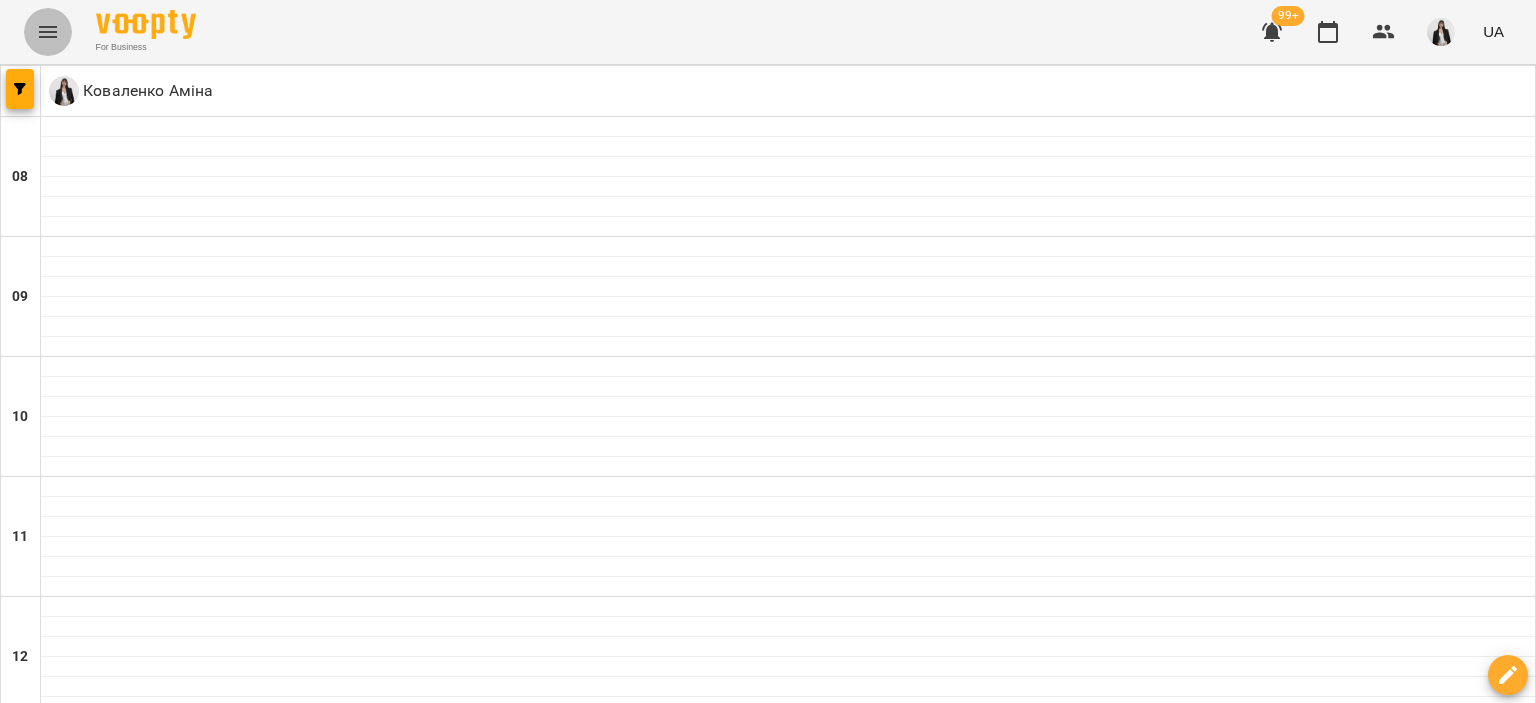 click 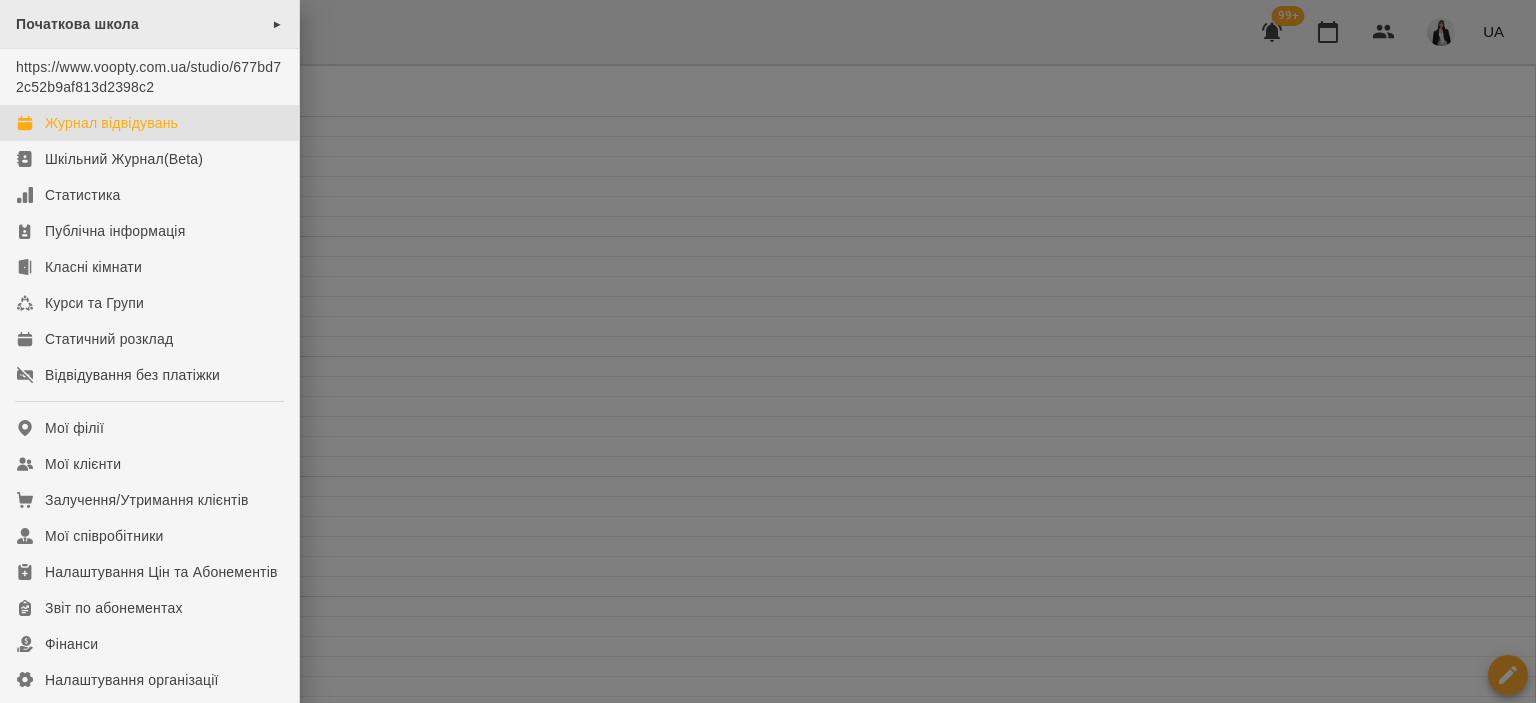 click on "Початкова школа  ►" at bounding box center (149, 24) 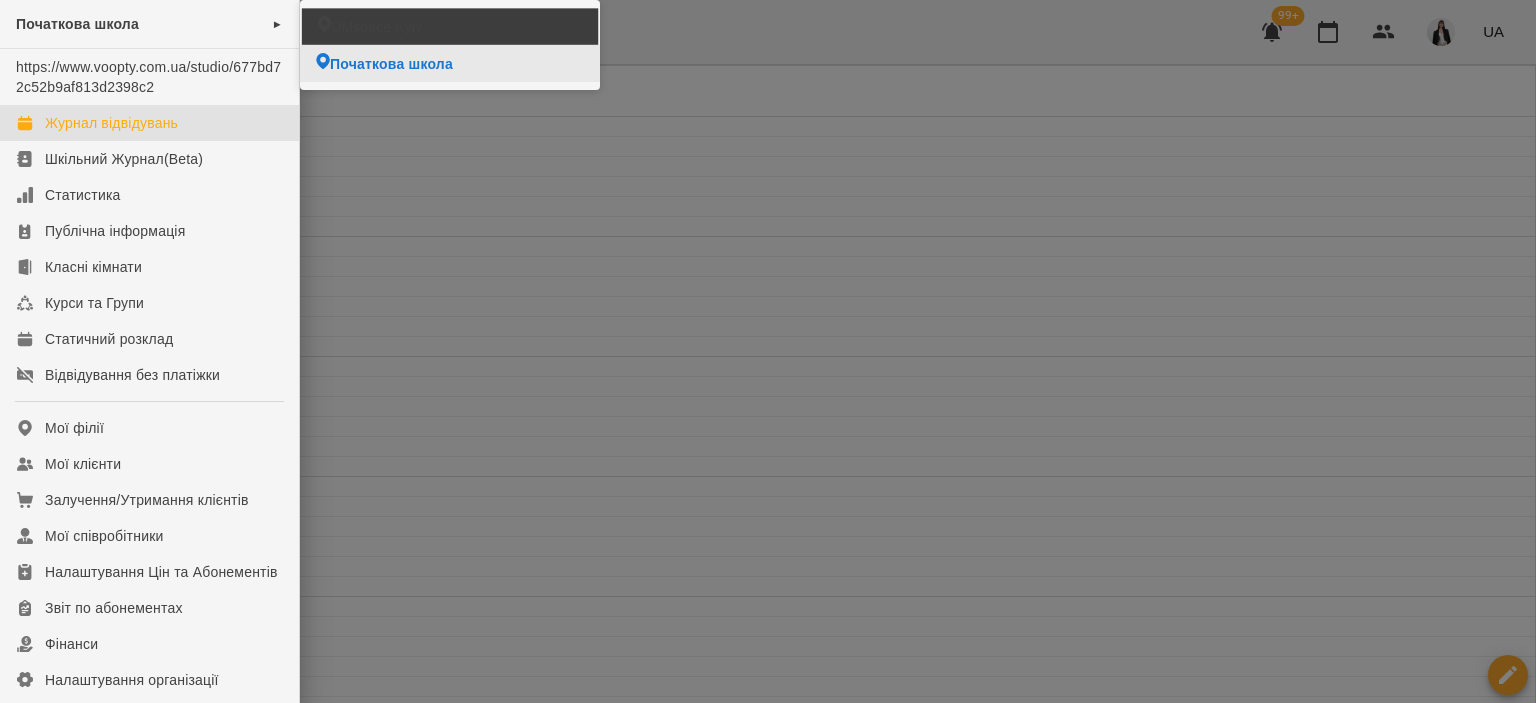 click on "UMspace Kyiv" at bounding box center [450, 26] 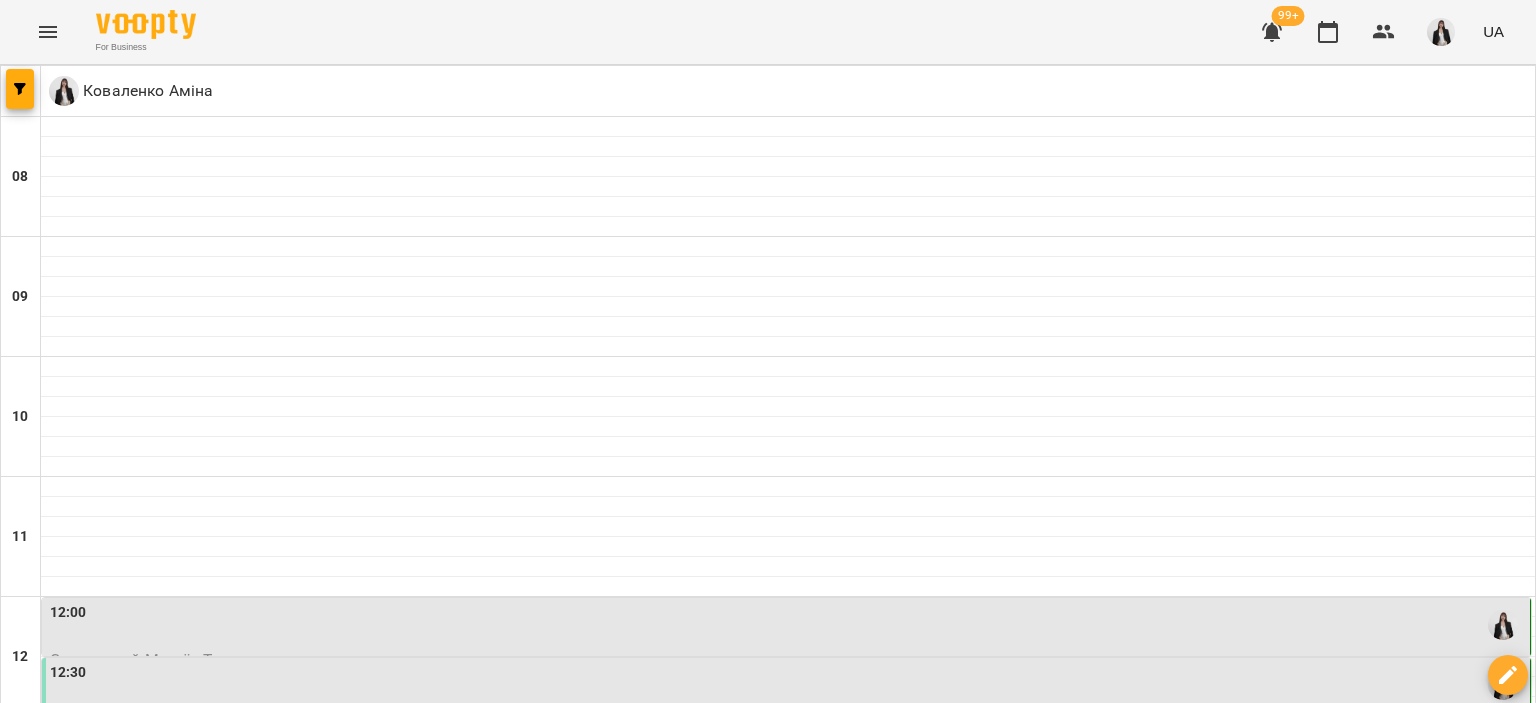 click on "пт" at bounding box center [1068, 1703] 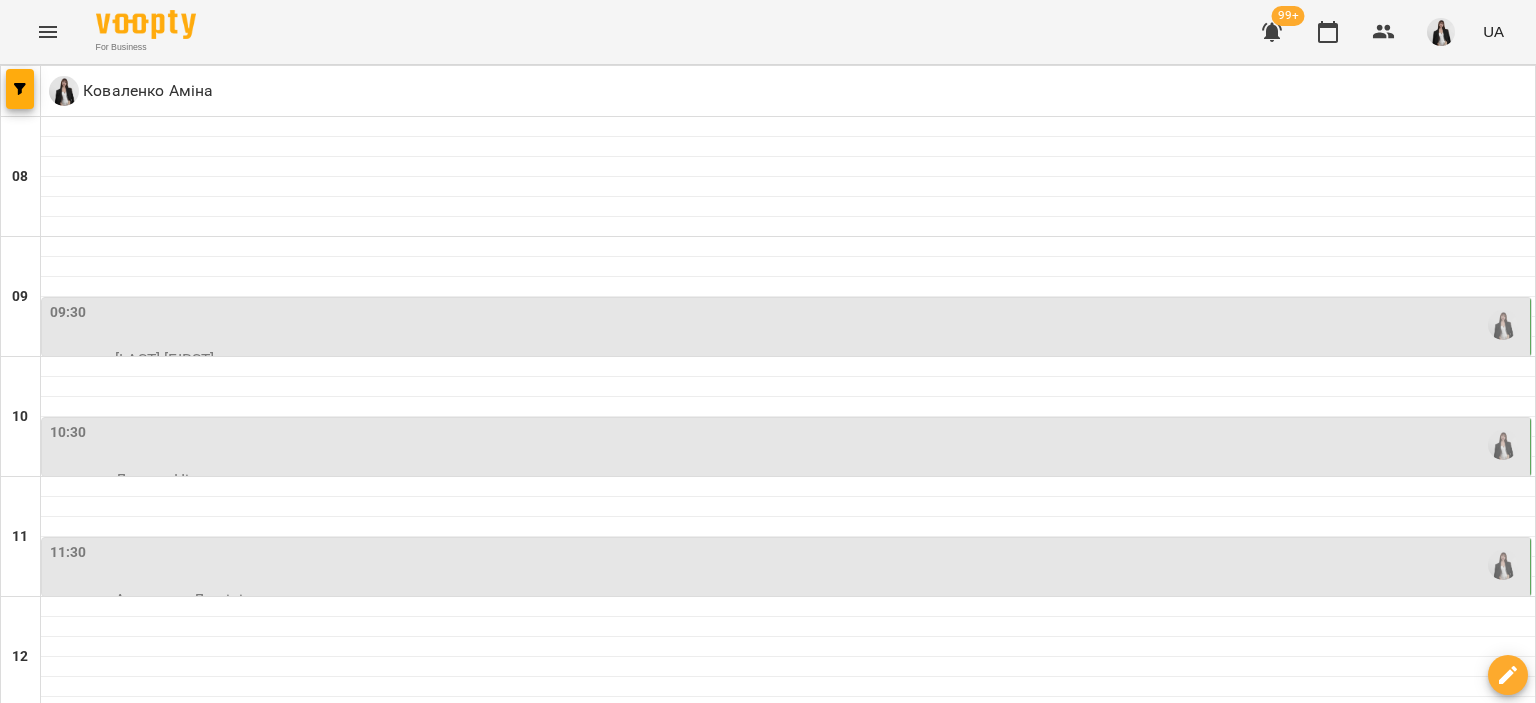 scroll, scrollTop: 0, scrollLeft: 0, axis: both 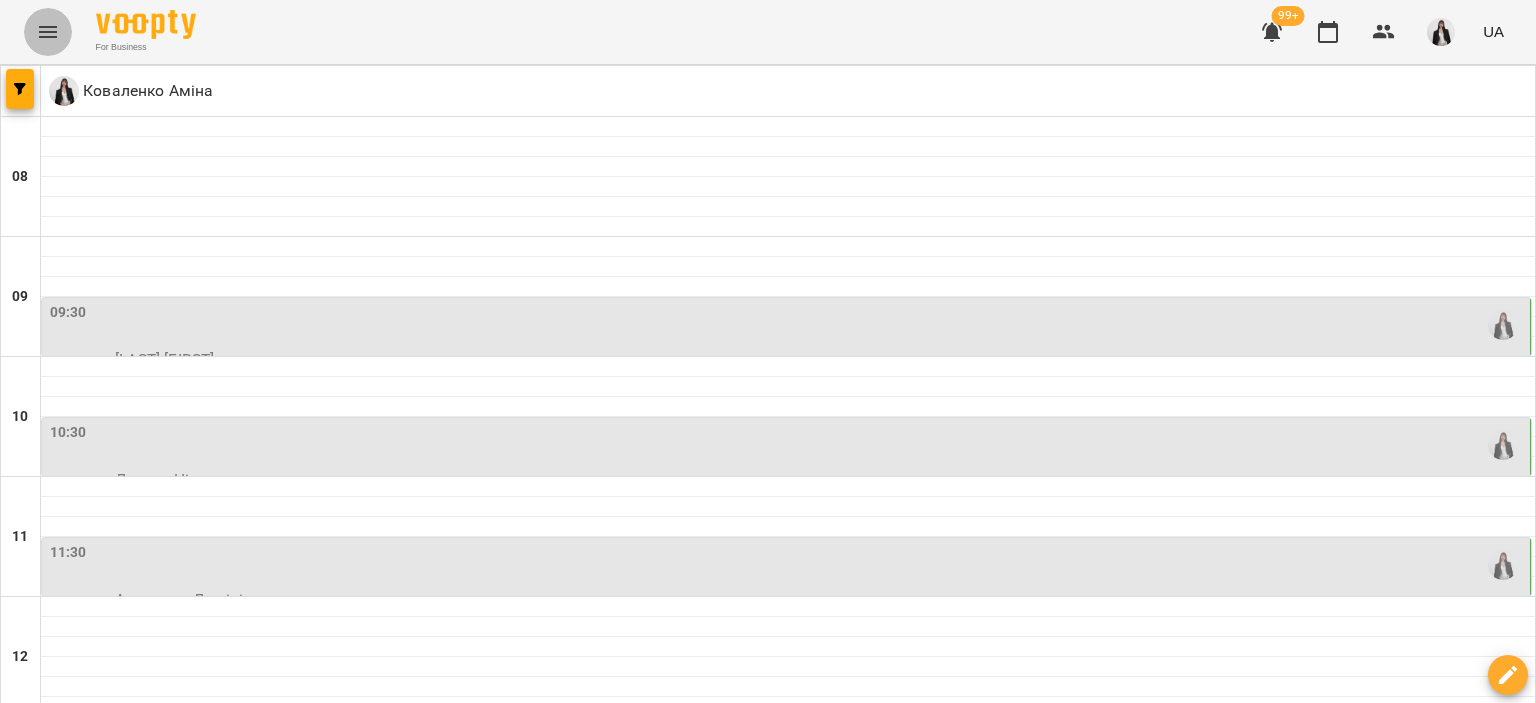 click at bounding box center (48, 32) 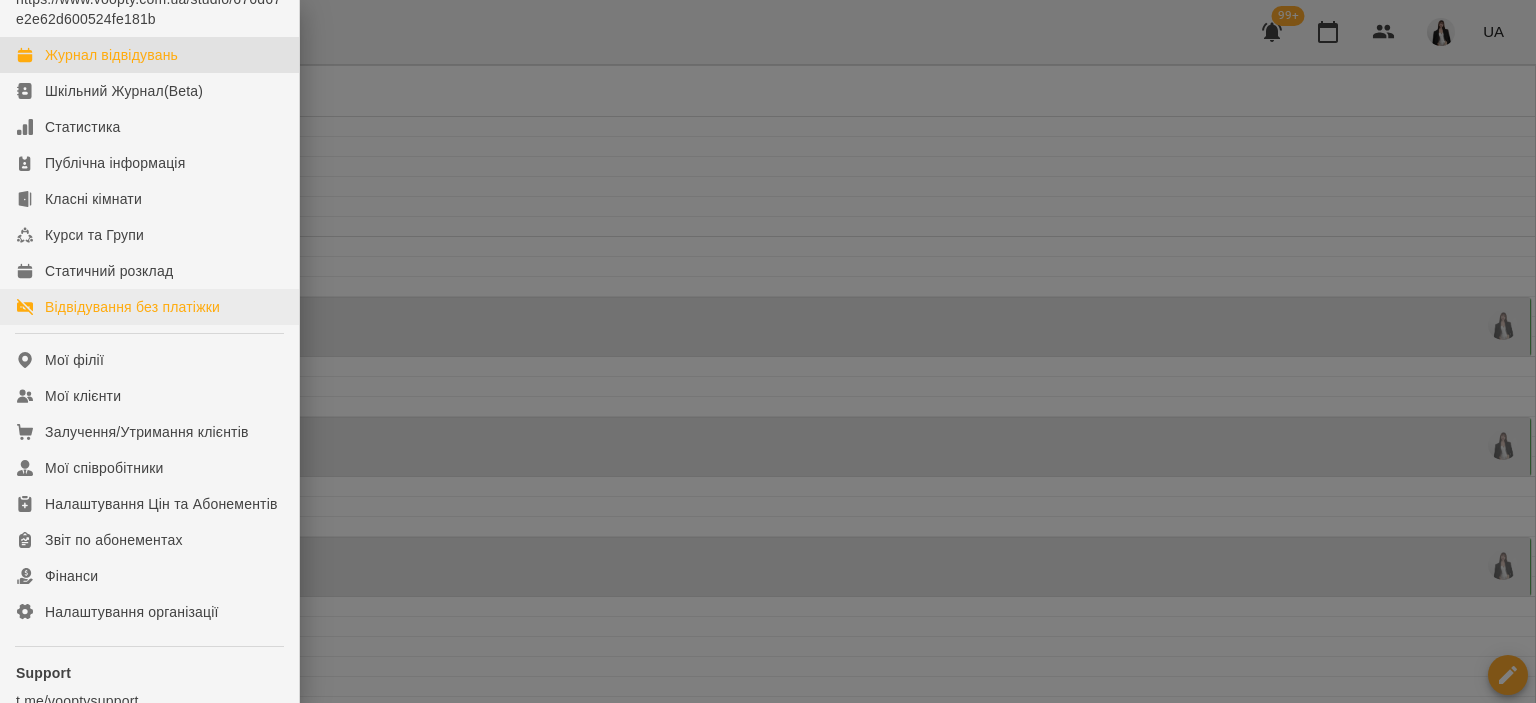 scroll, scrollTop: 70, scrollLeft: 0, axis: vertical 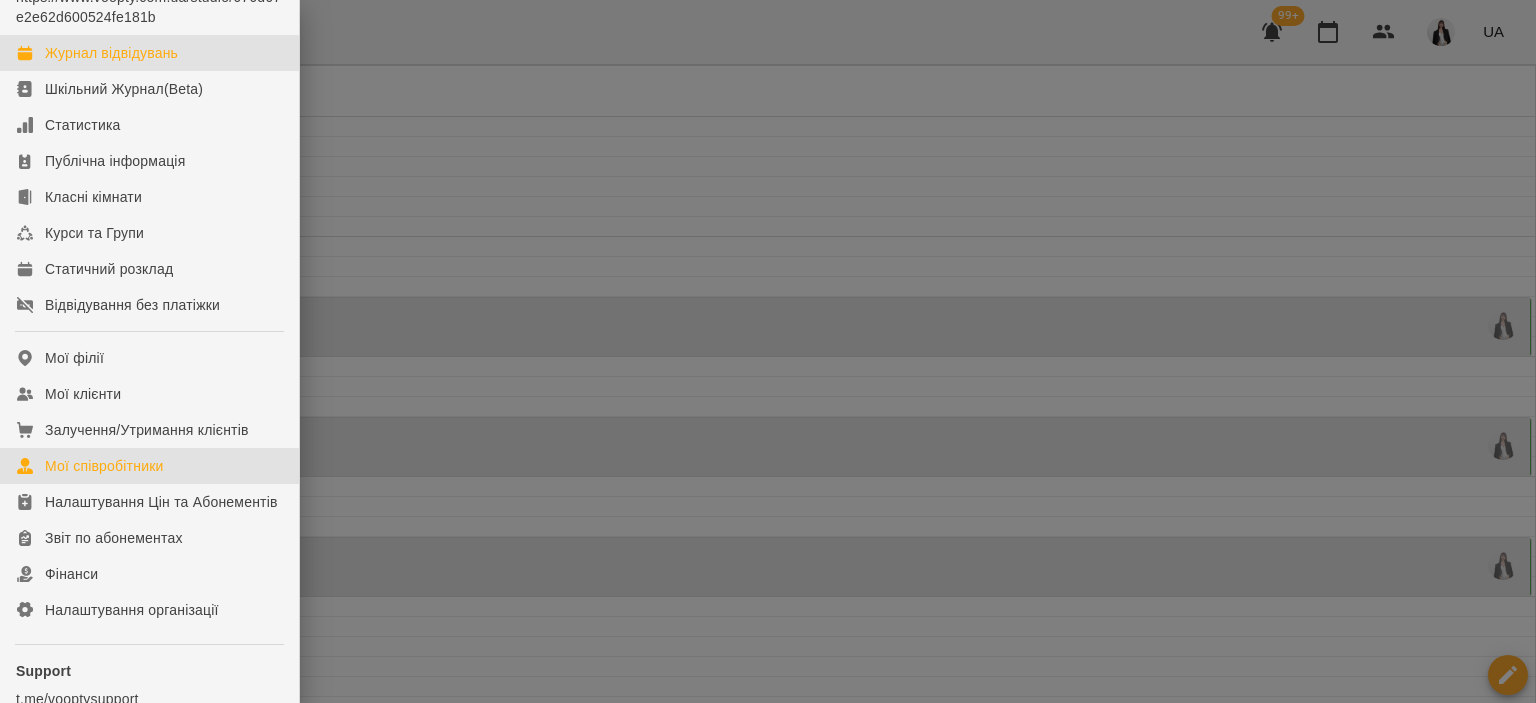 click on "Мої співробітники" 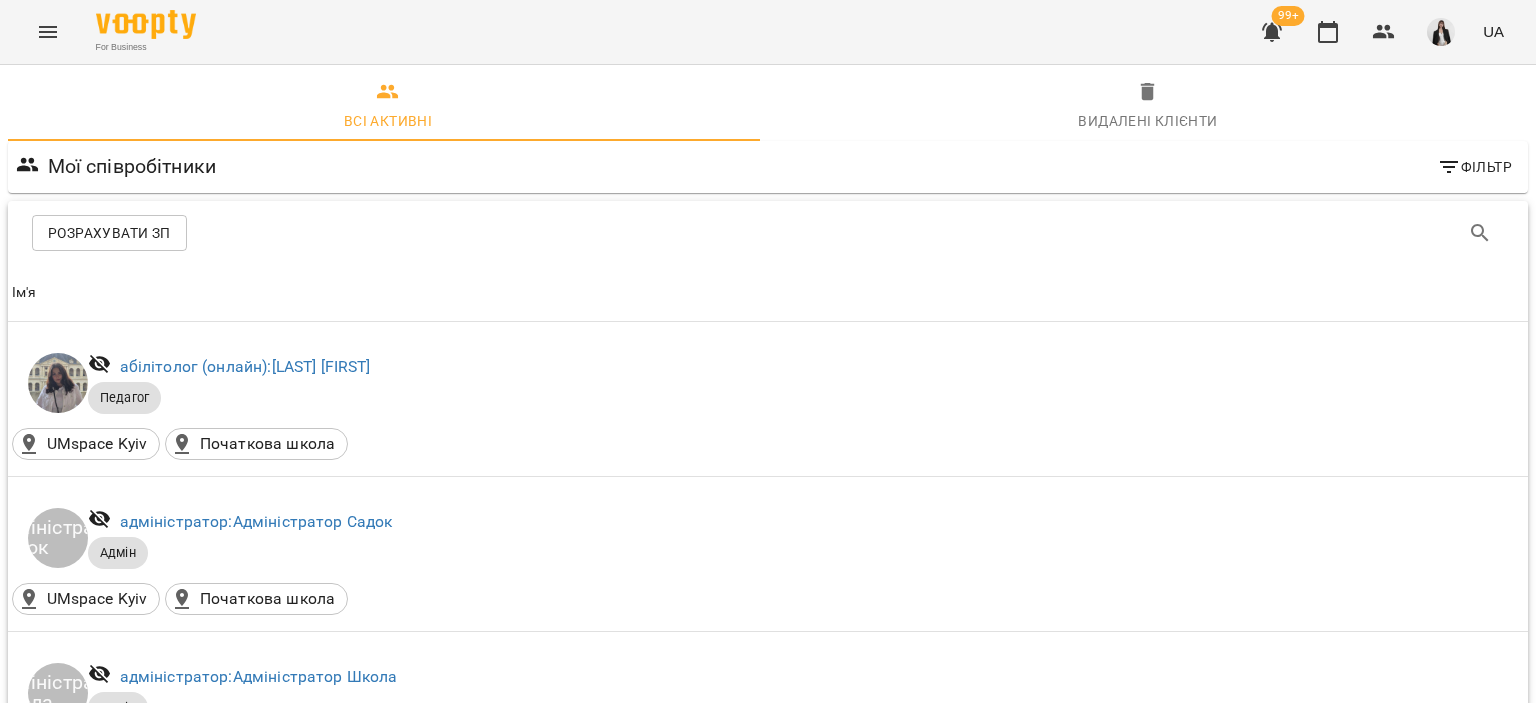 scroll, scrollTop: 2546, scrollLeft: 0, axis: vertical 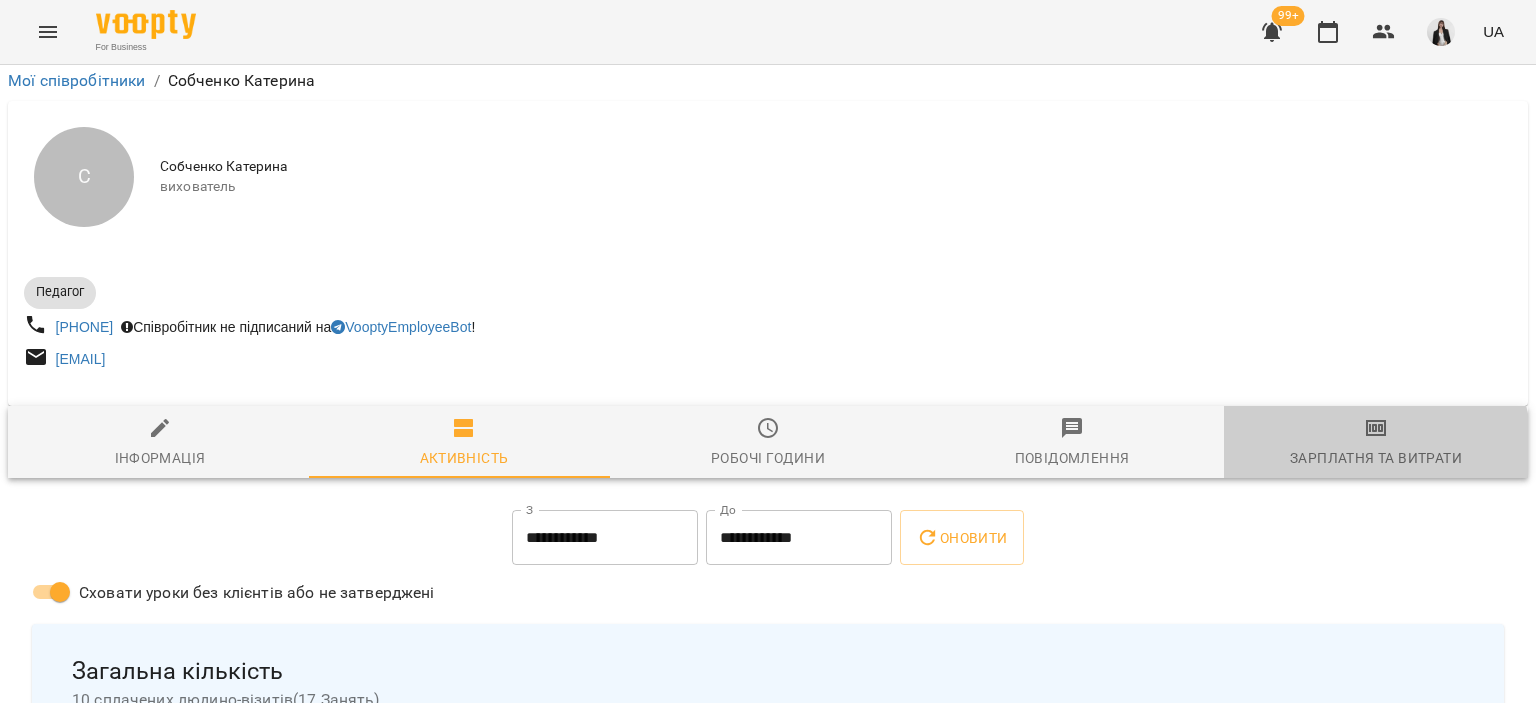 click on "Зарплатня та Витрати" at bounding box center (1376, 458) 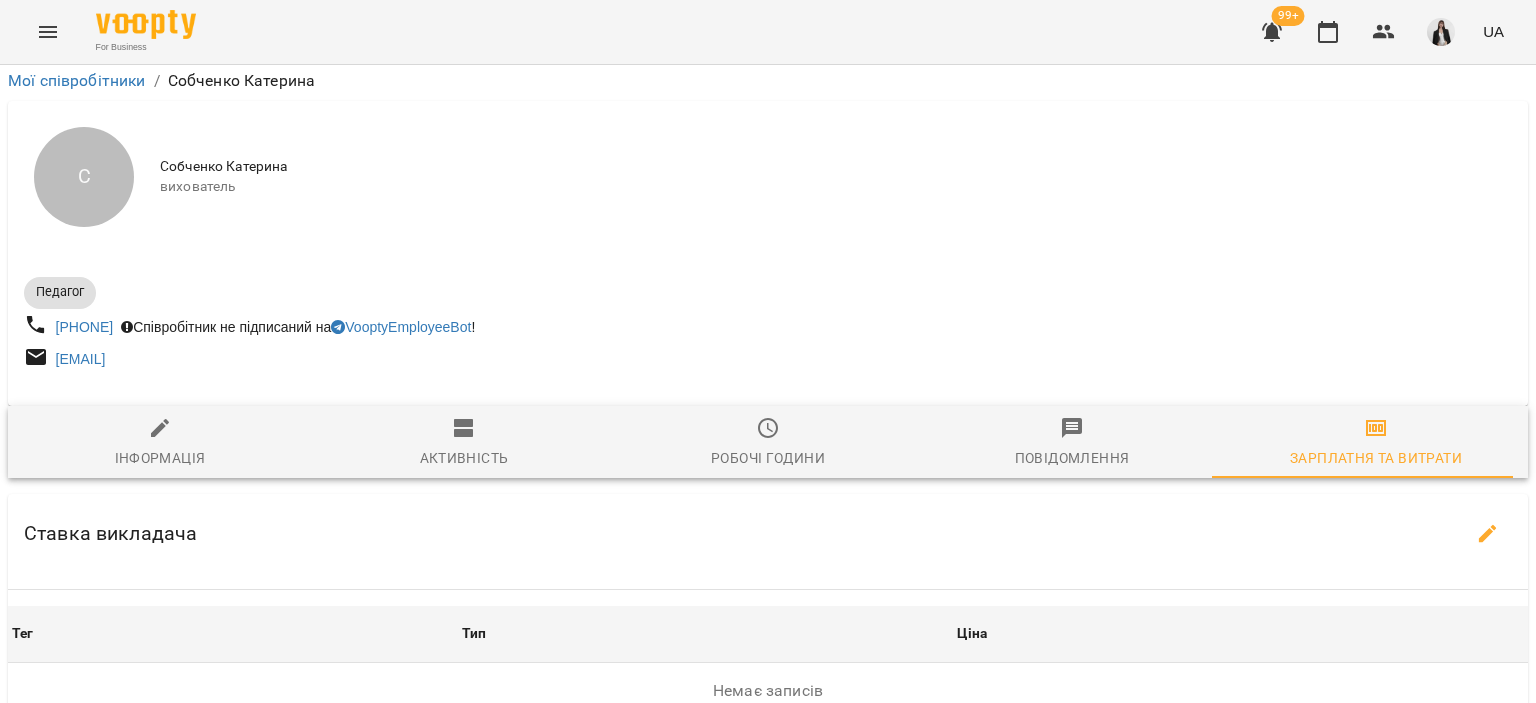 scroll, scrollTop: 504, scrollLeft: 0, axis: vertical 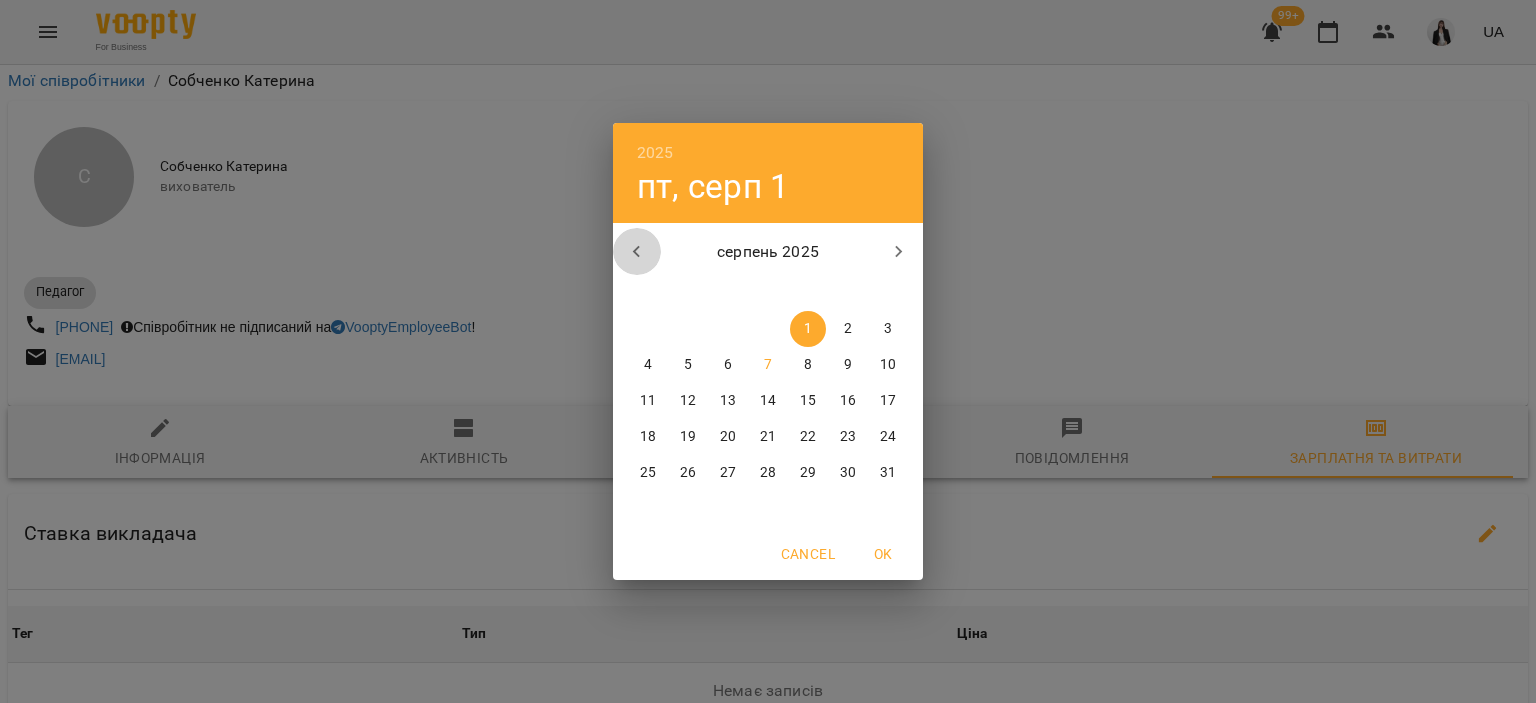 click 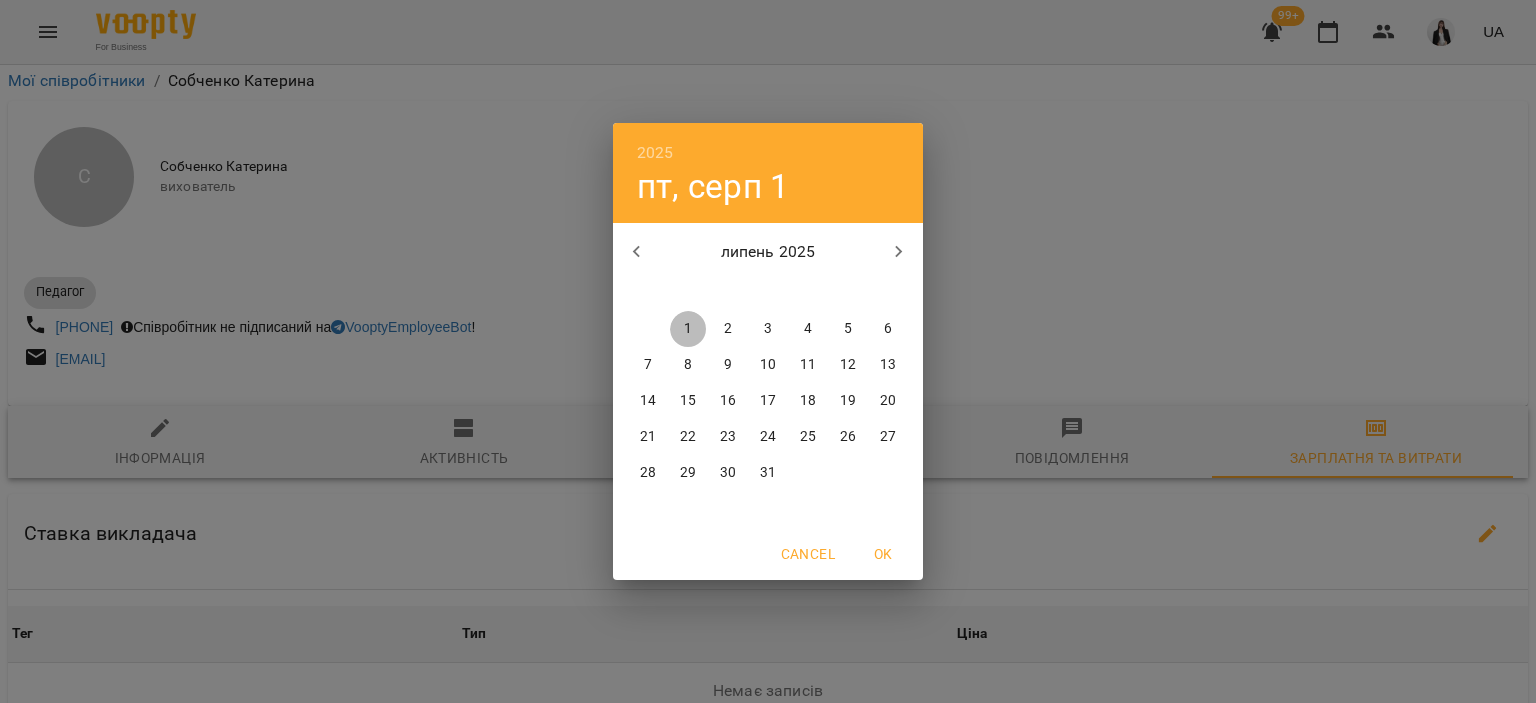 click on "1" at bounding box center [688, 329] 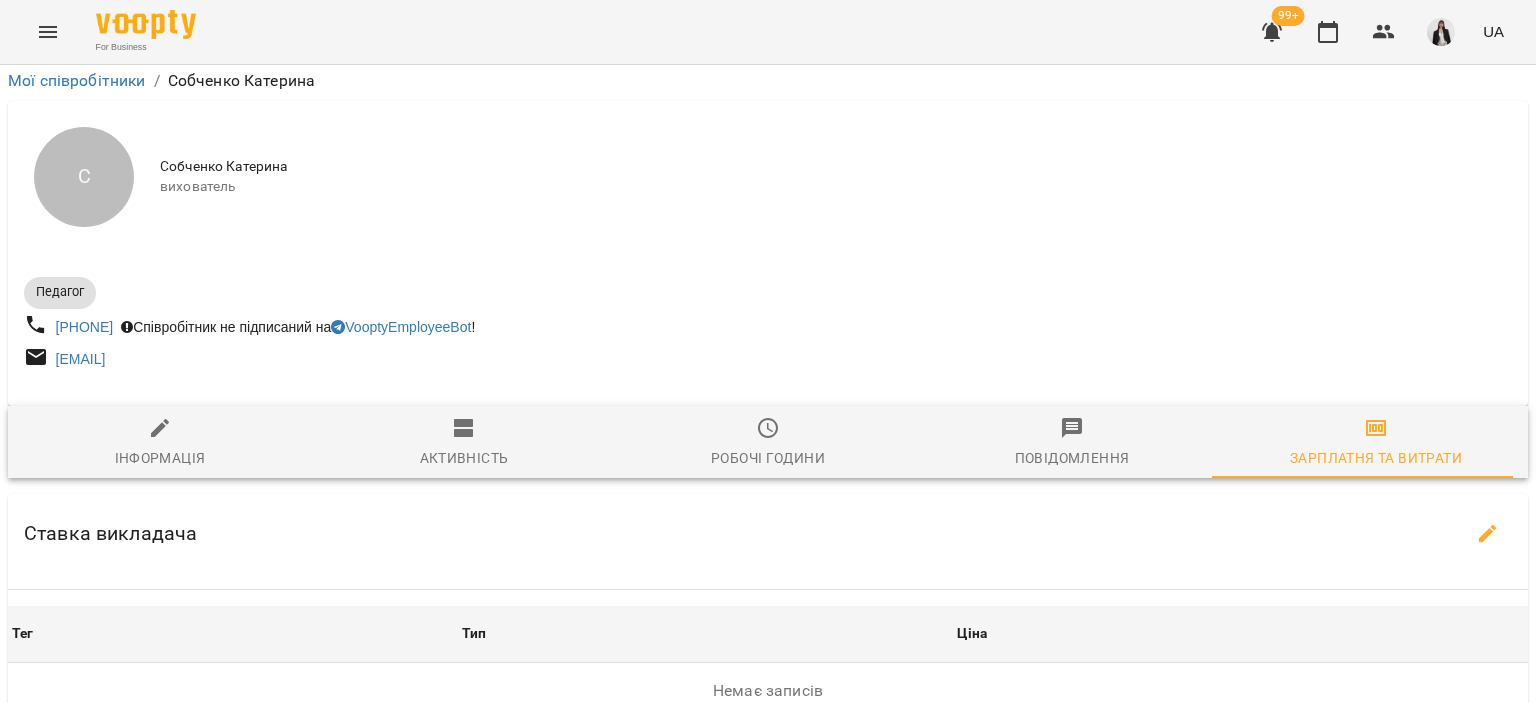 click on "**********" at bounding box center (799, 779) 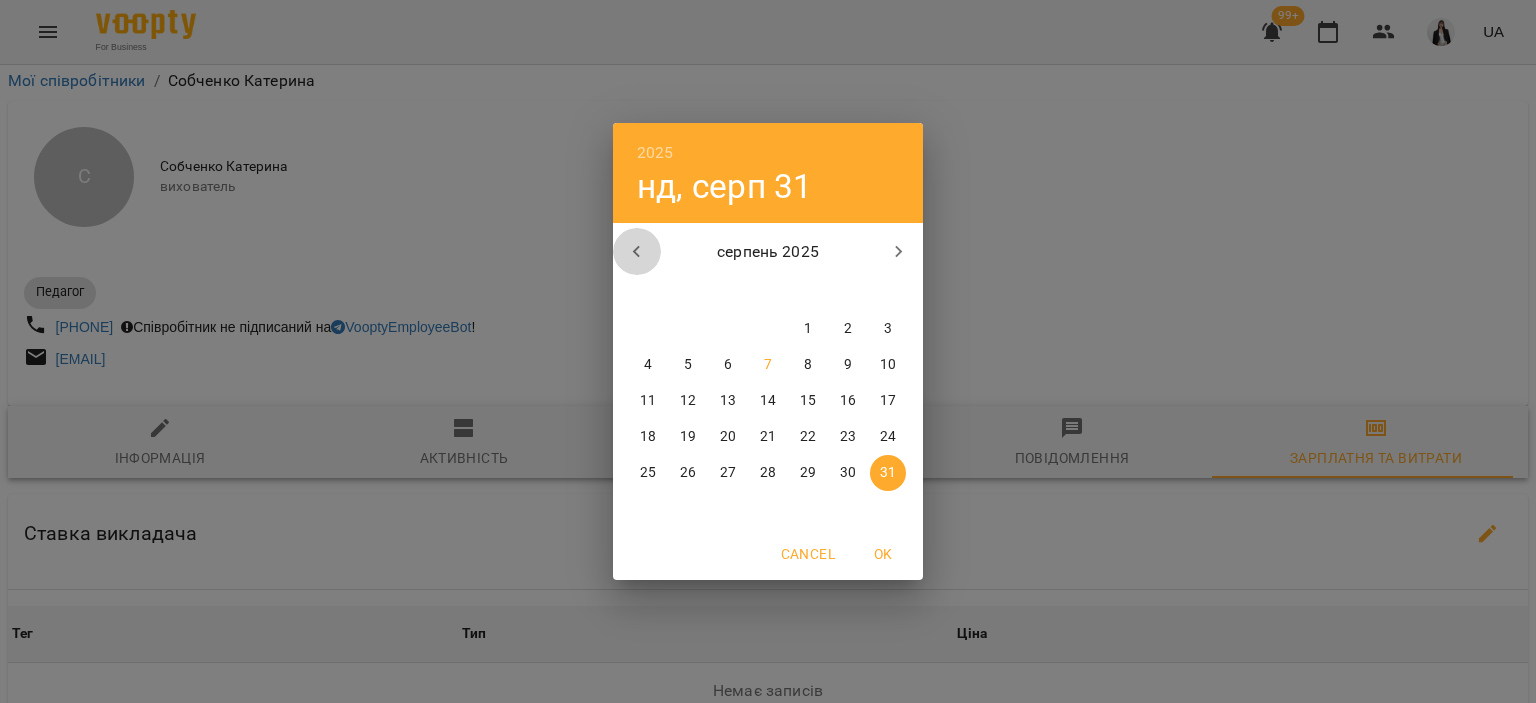 click 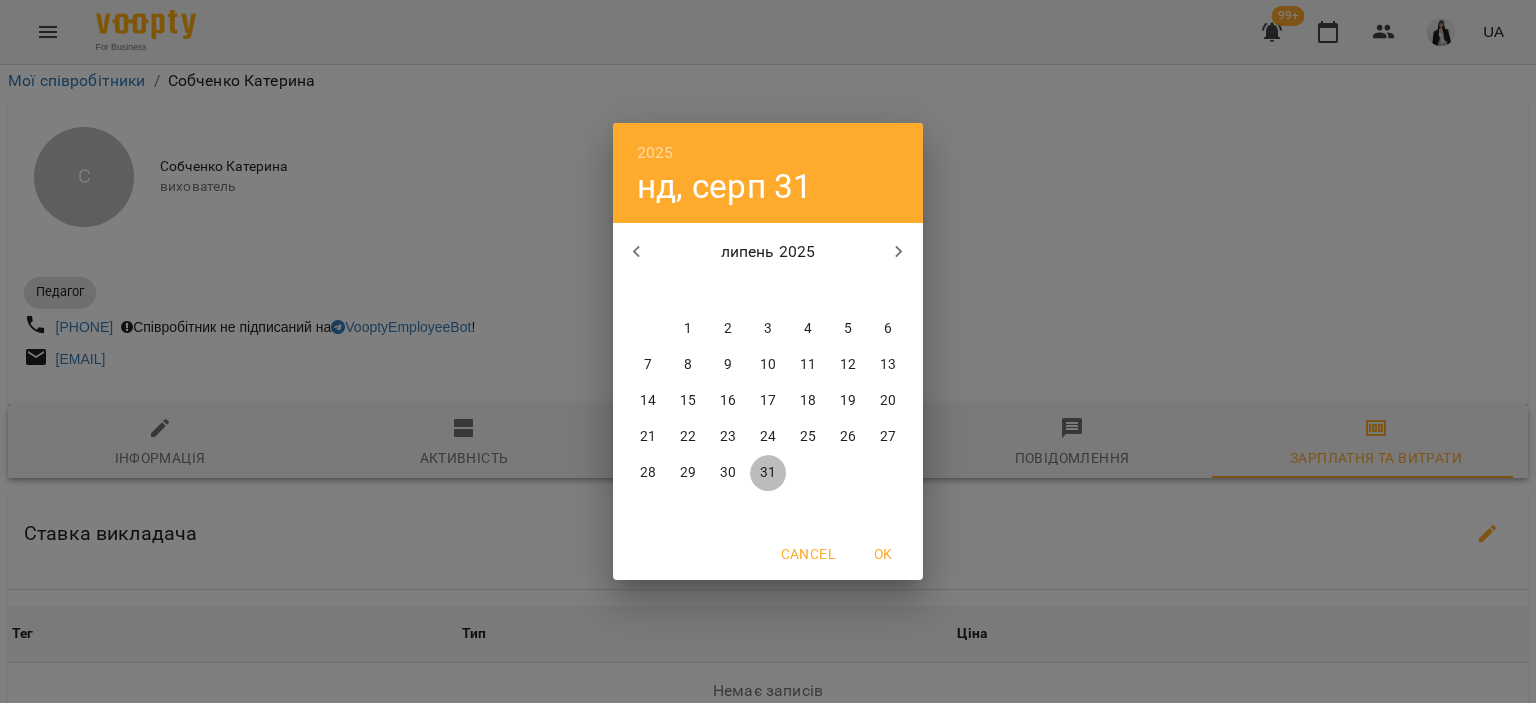 click on "31" at bounding box center (768, 473) 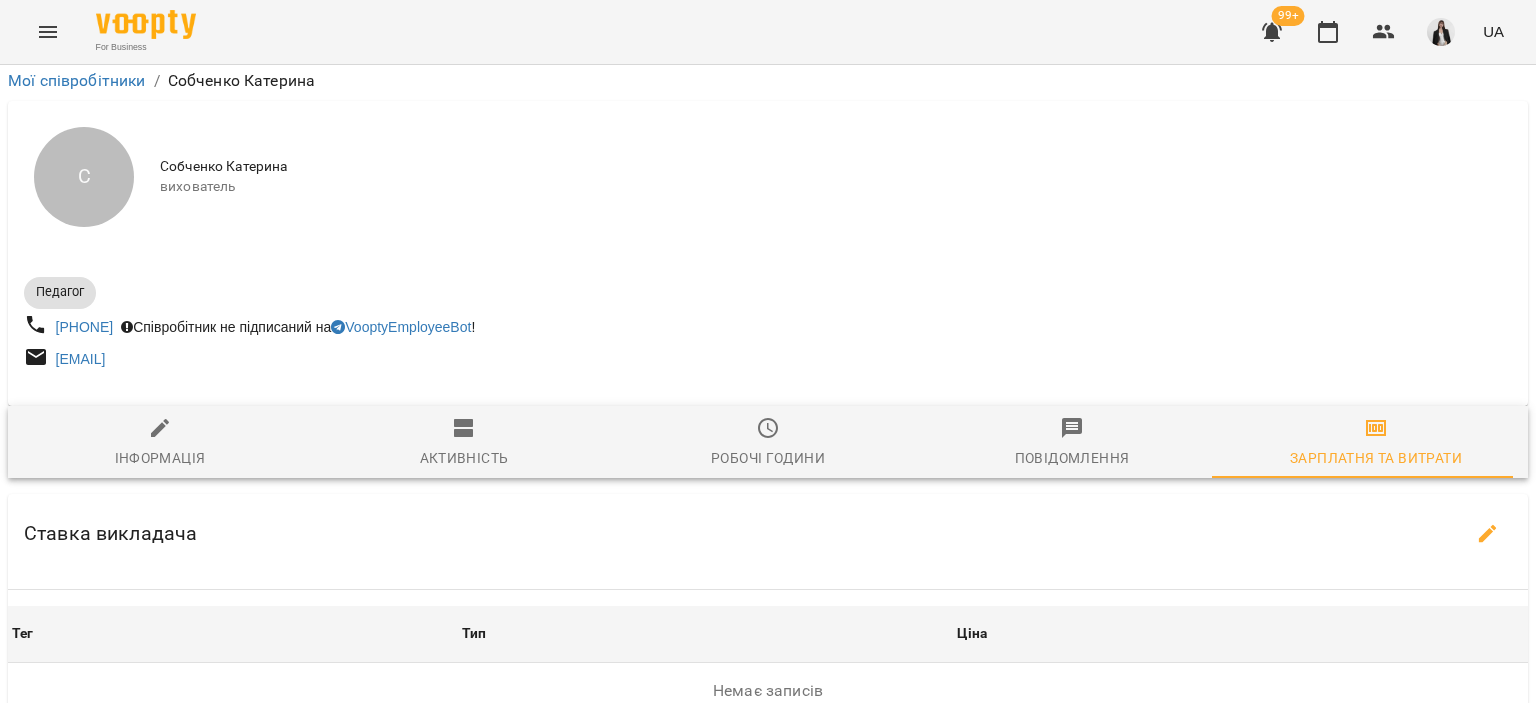 click on "Оновити" at bounding box center (961, 779) 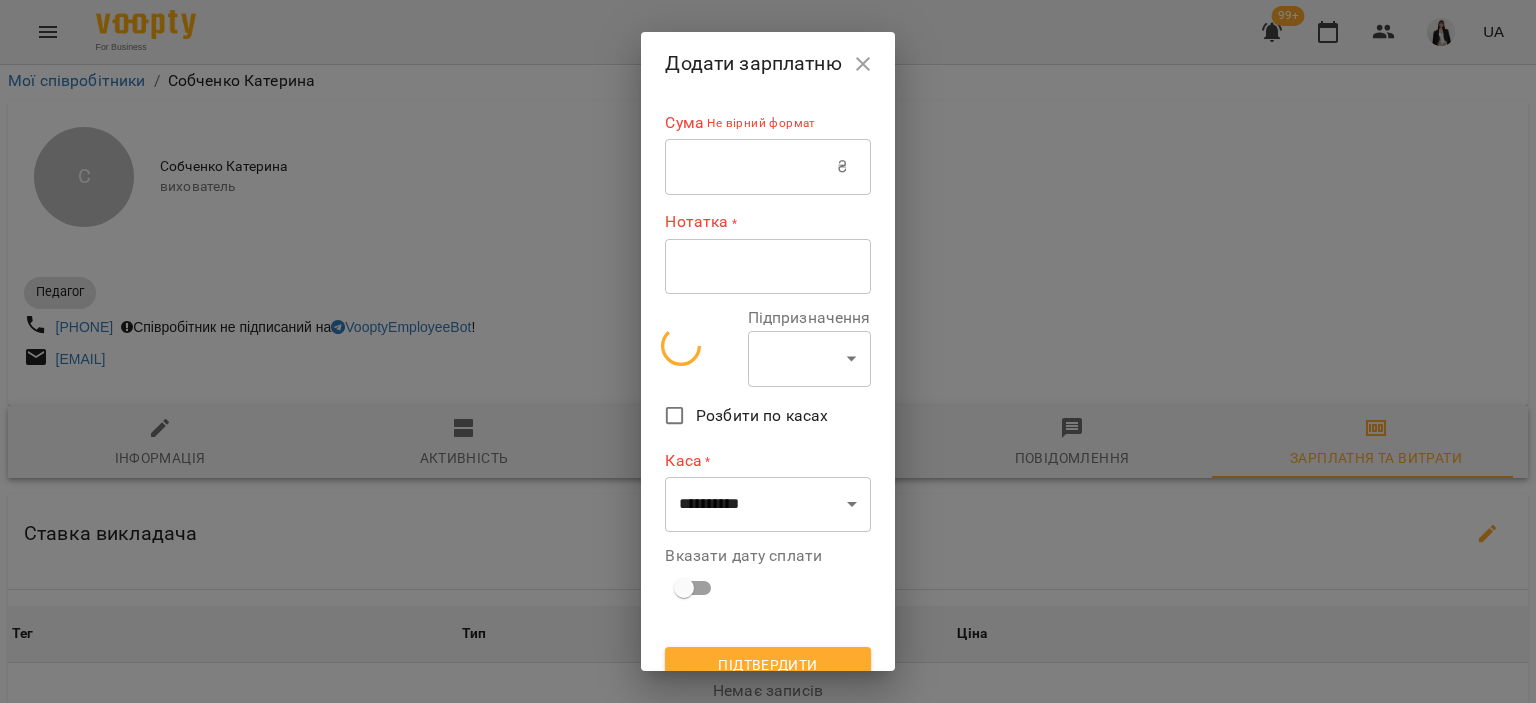 select on "******" 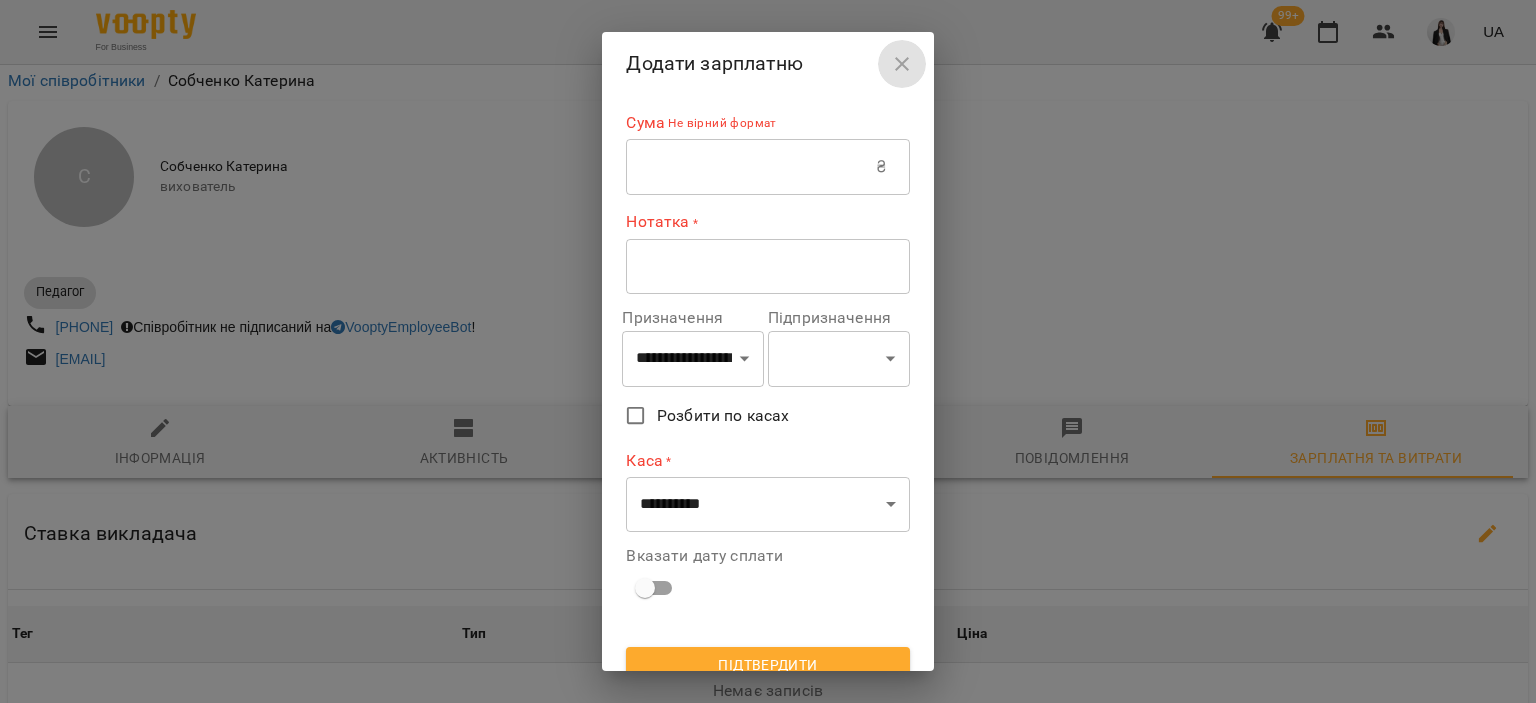click 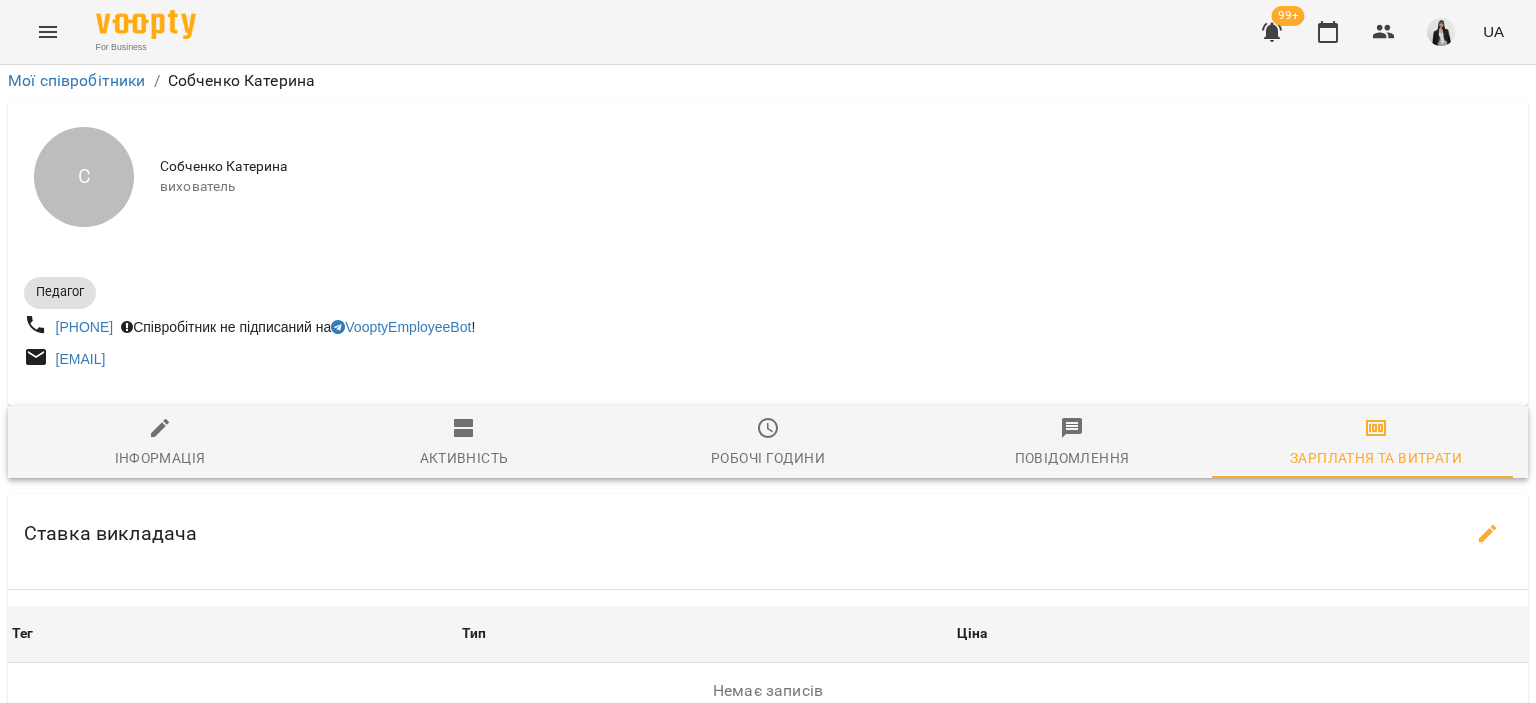 scroll, scrollTop: 0, scrollLeft: 0, axis: both 